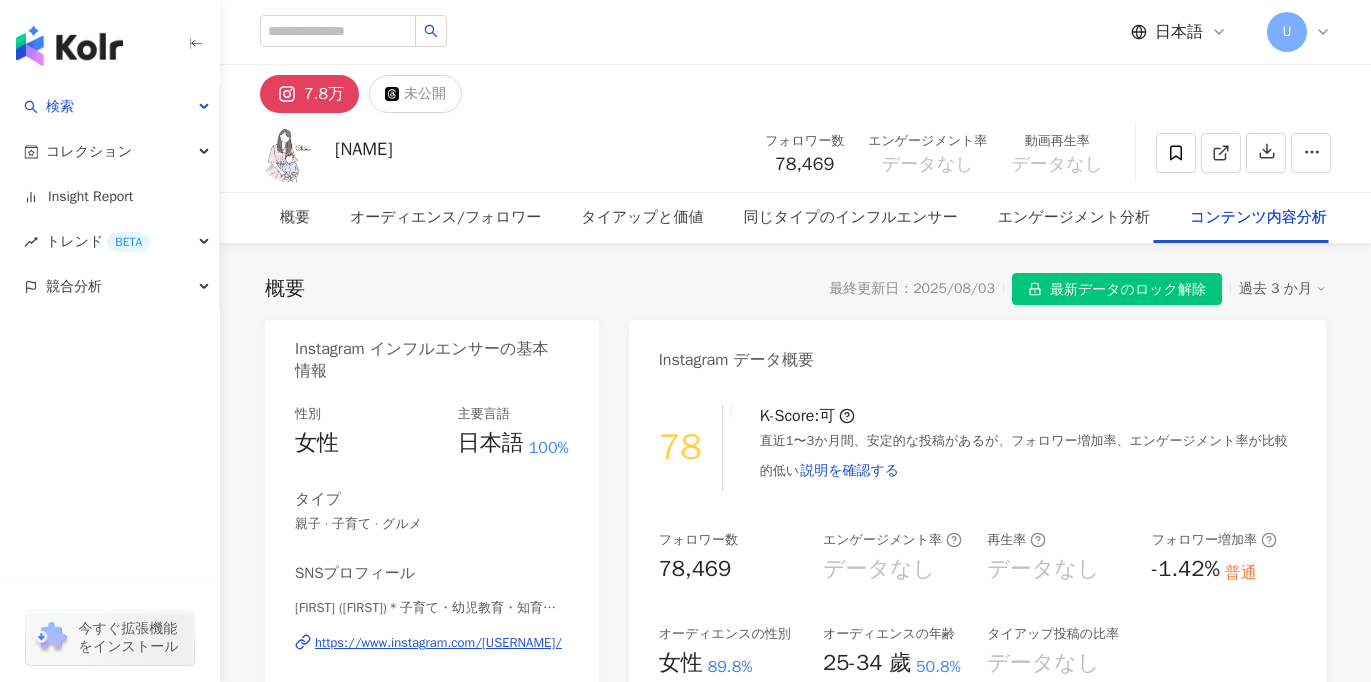 scroll, scrollTop: 0, scrollLeft: 0, axis: both 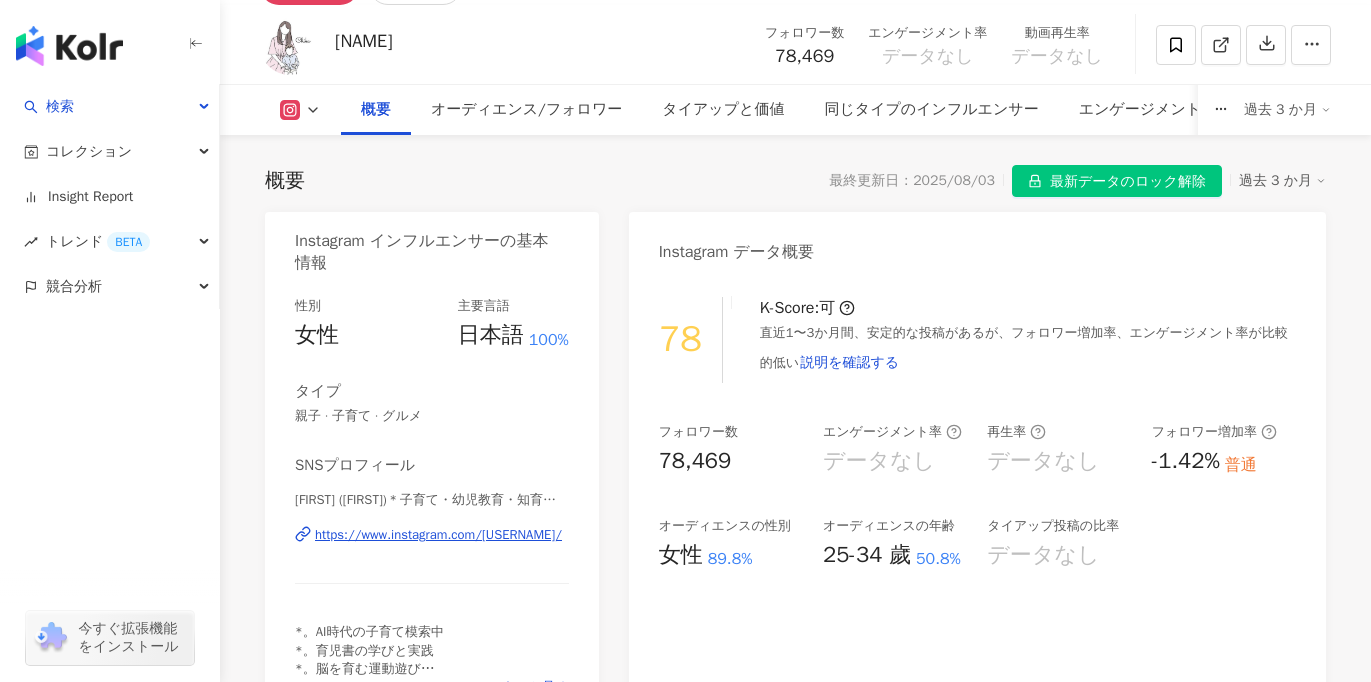 click on "https://www.instagram.com/chika__life_/" at bounding box center (438, 535) 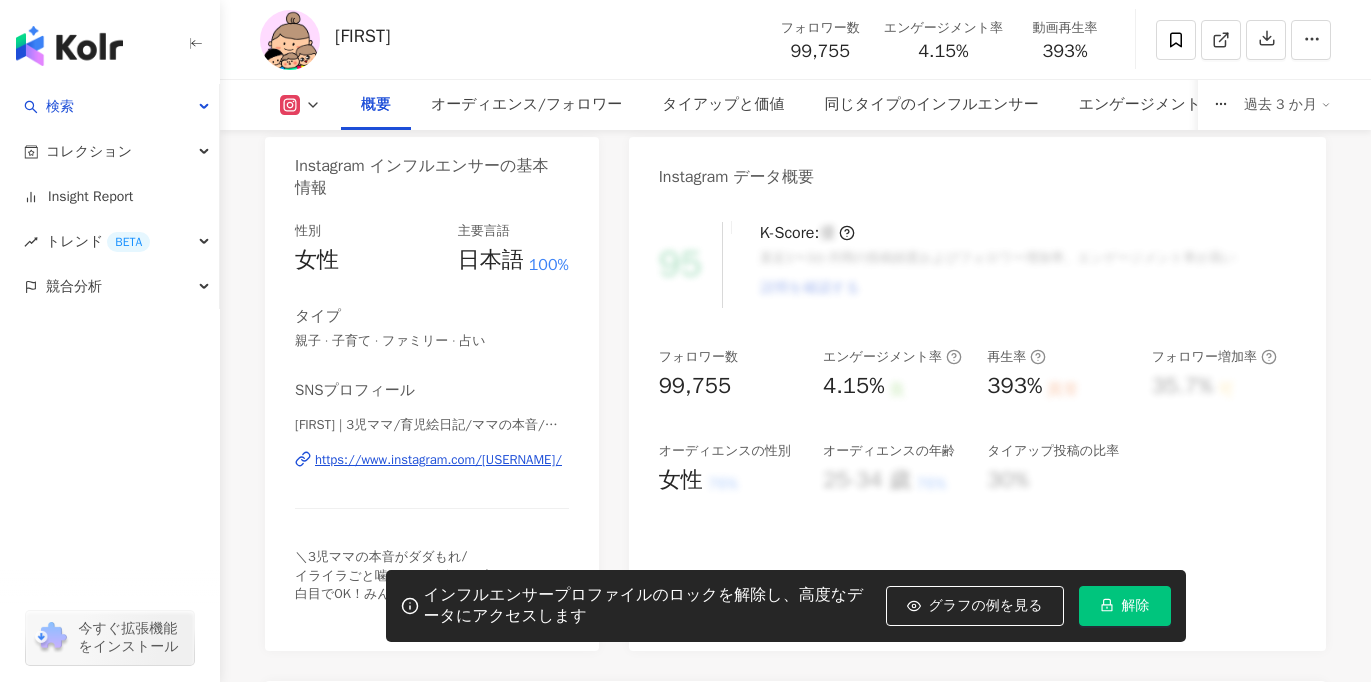 scroll, scrollTop: 179, scrollLeft: 0, axis: vertical 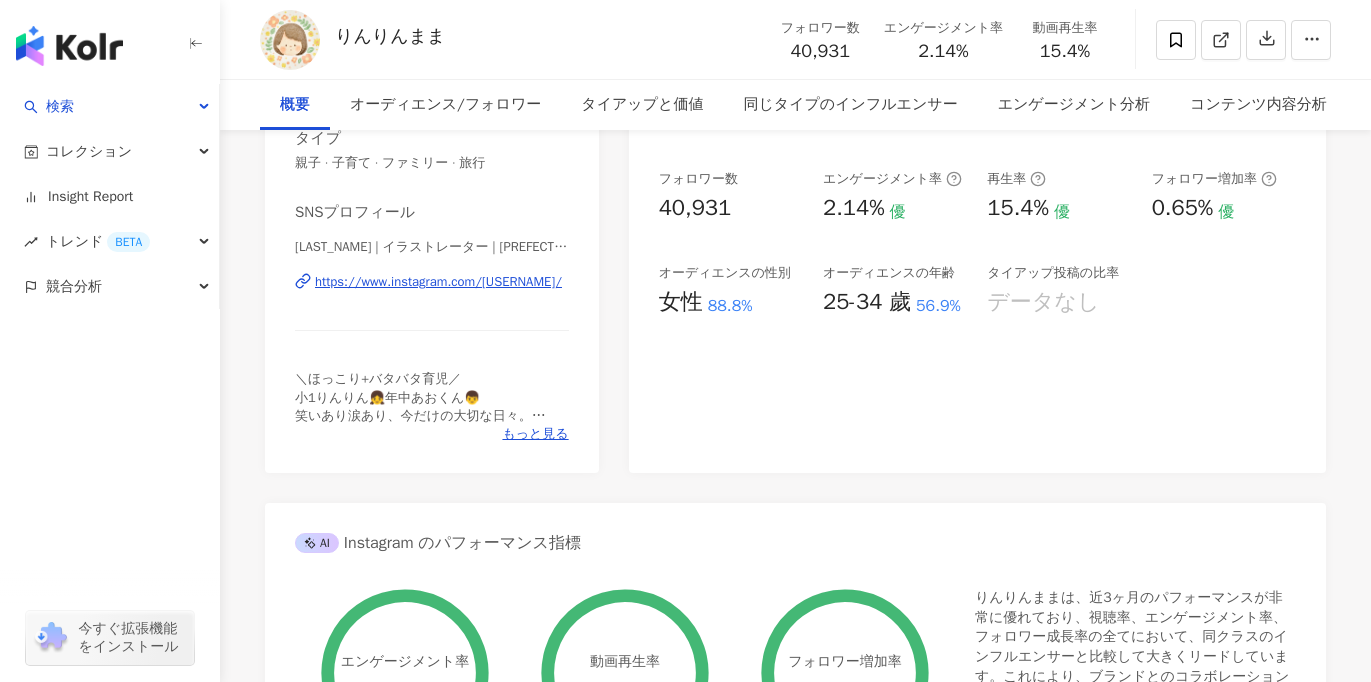 click on "https://www.instagram.com/yuka_ssk_/" at bounding box center (438, 282) 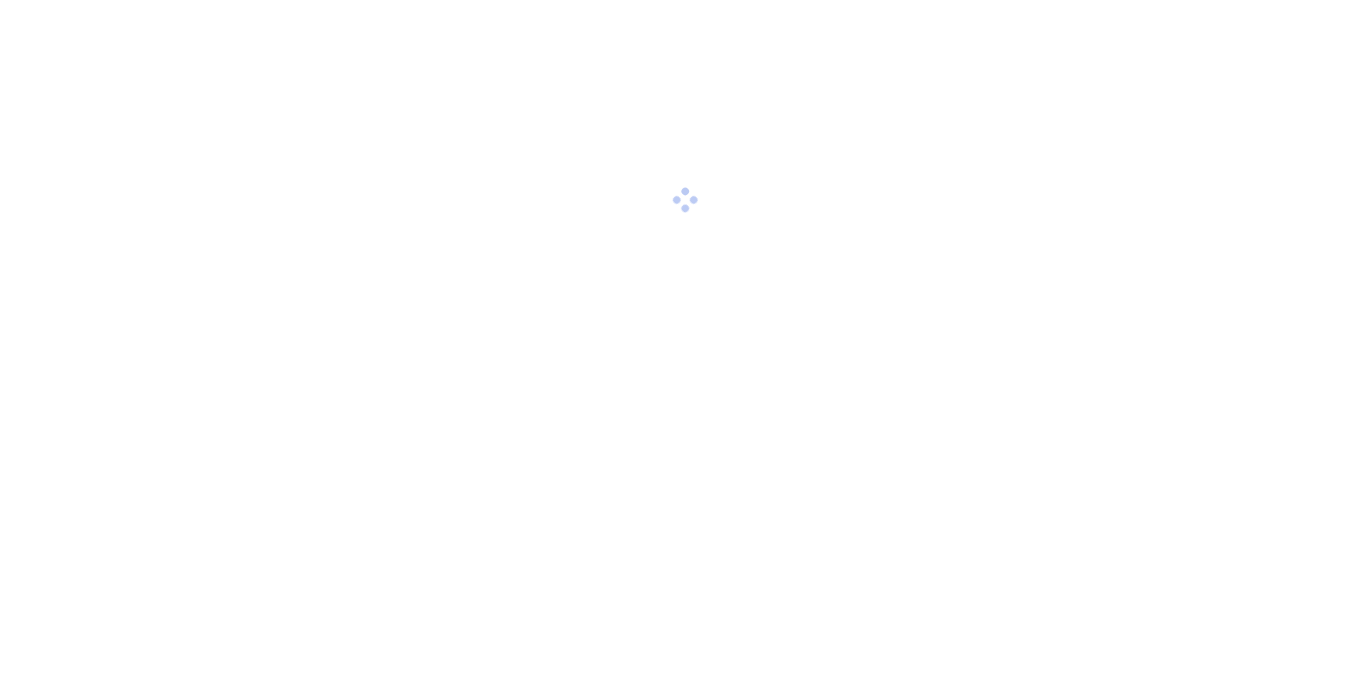 scroll, scrollTop: 0, scrollLeft: 0, axis: both 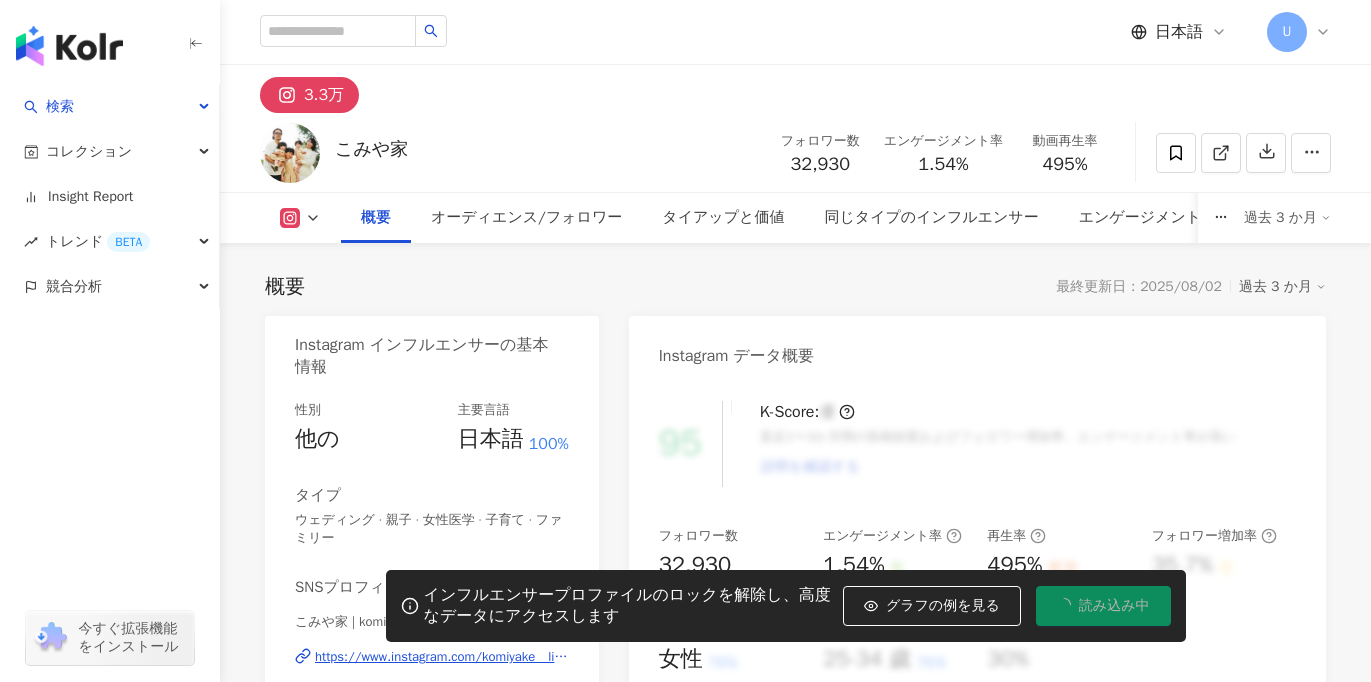 click on "性別   他の 主要言語   日本語 100% タイプ ウェディング · 親子 · 女性医学 · 子育て · ファミリー SNSプロフィール こみや家 | komiyake__life https://www.instagram.com/komiyake__life/ \4姉弟育児中のホームビデオ📷✨/
▶︎SNS総フォロワー7.9万人
▶︎再婚夫婦👩🏻‍❤️‍👨🏻👨🏻44👩🏻33
▶︎フォロワー総称🏠こみfam
💻お仕事の依頼はメールまで💌 もっと見る" at bounding box center [432, 609] 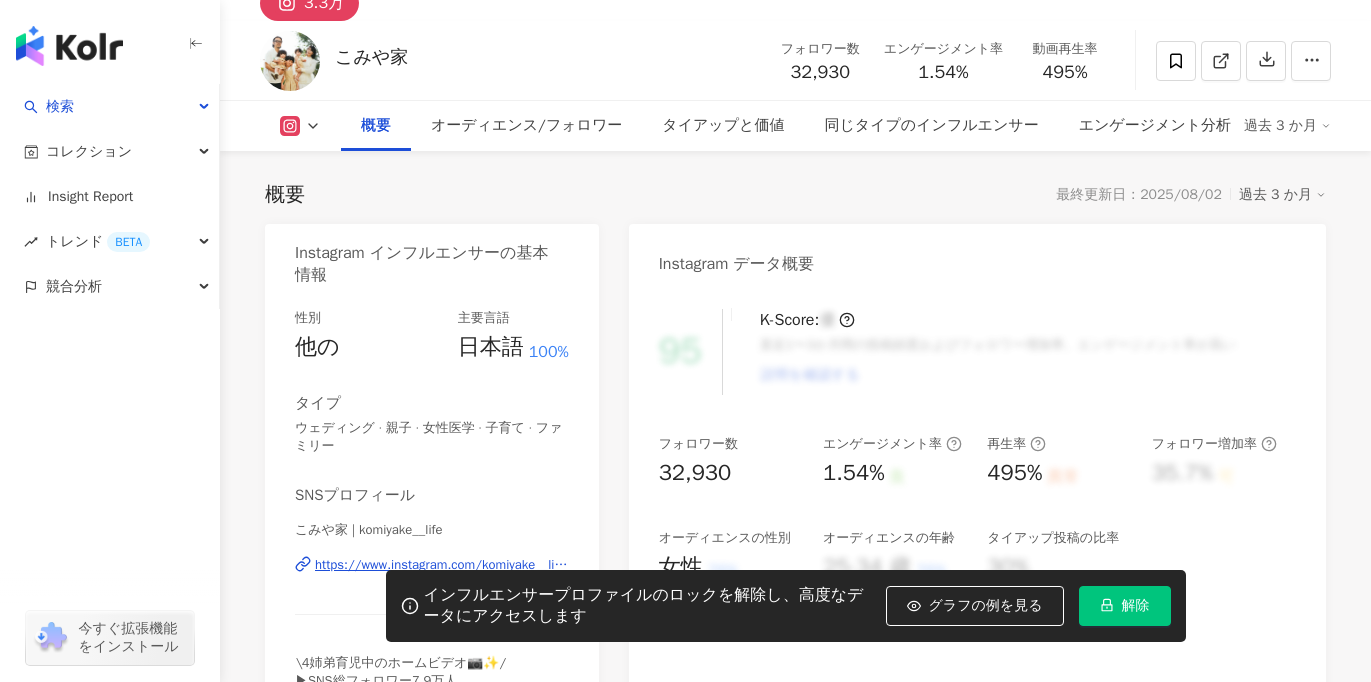 scroll, scrollTop: 259, scrollLeft: 0, axis: vertical 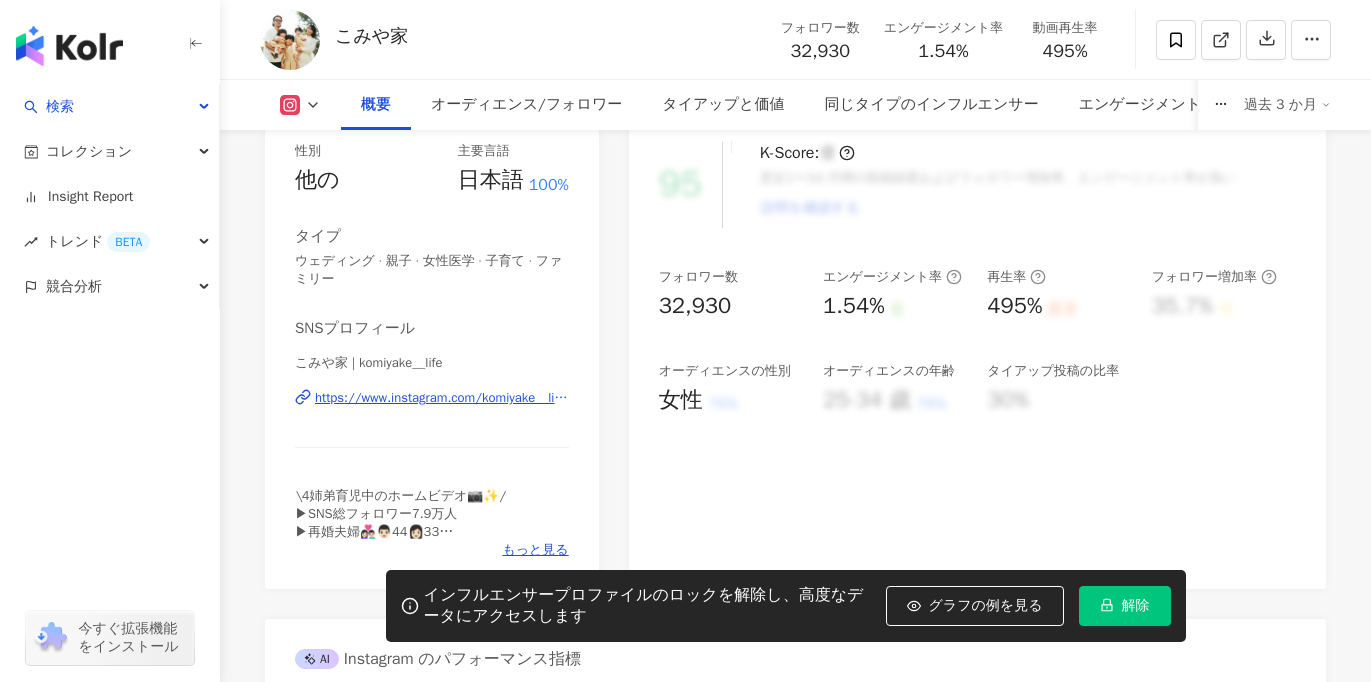 click on "https://www.instagram.com/komiyake__life/" at bounding box center (442, 398) 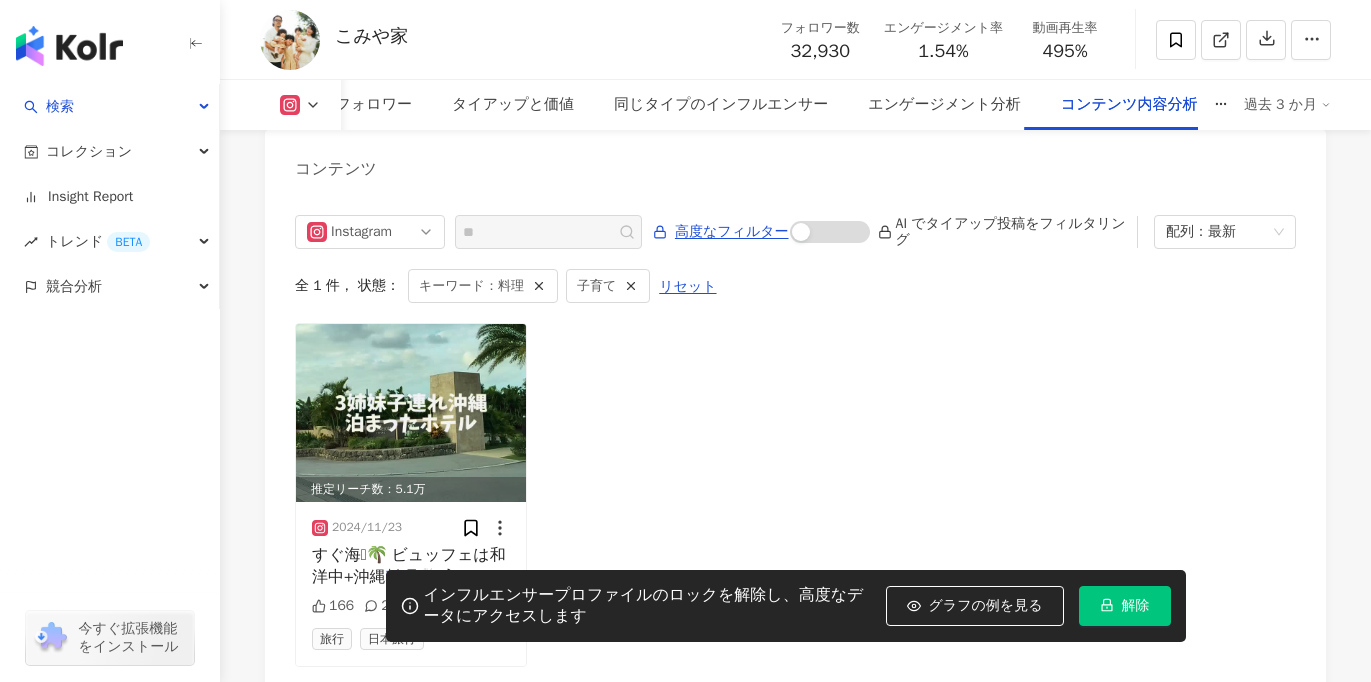 scroll, scrollTop: 0, scrollLeft: 0, axis: both 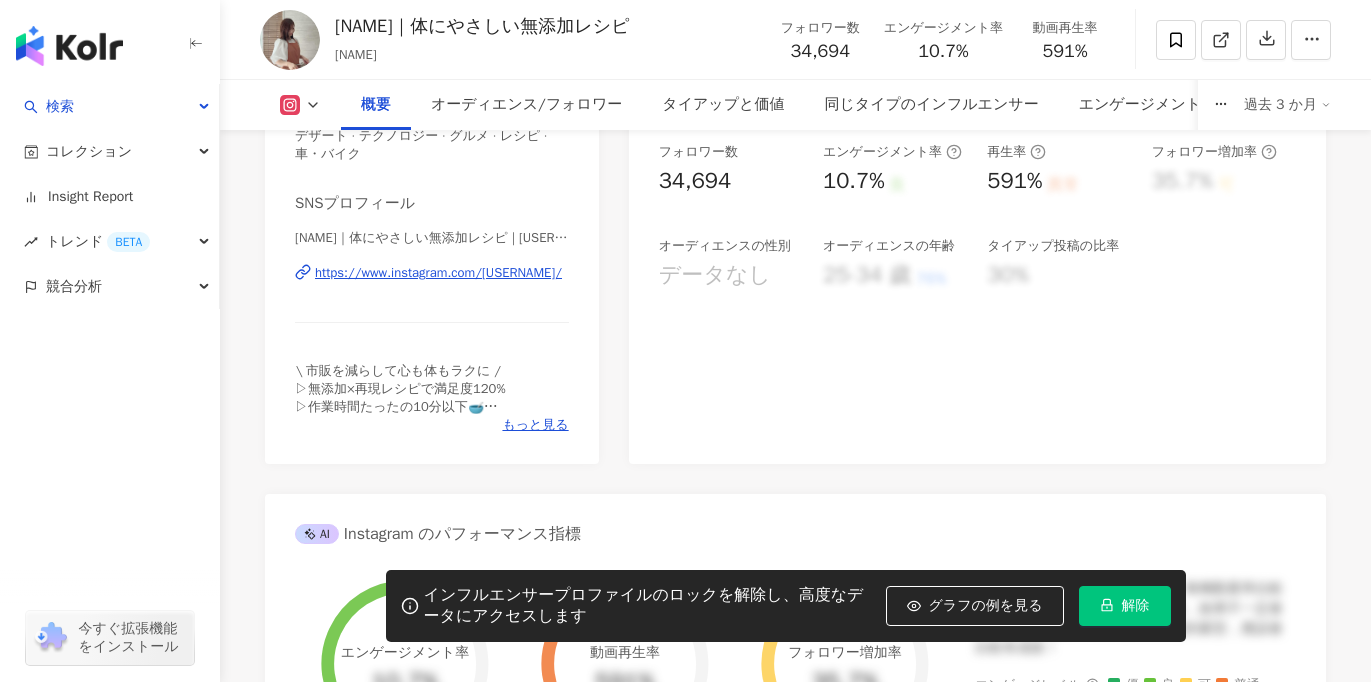 click on "https://www.instagram.com/mii_mutenka/" at bounding box center (438, 273) 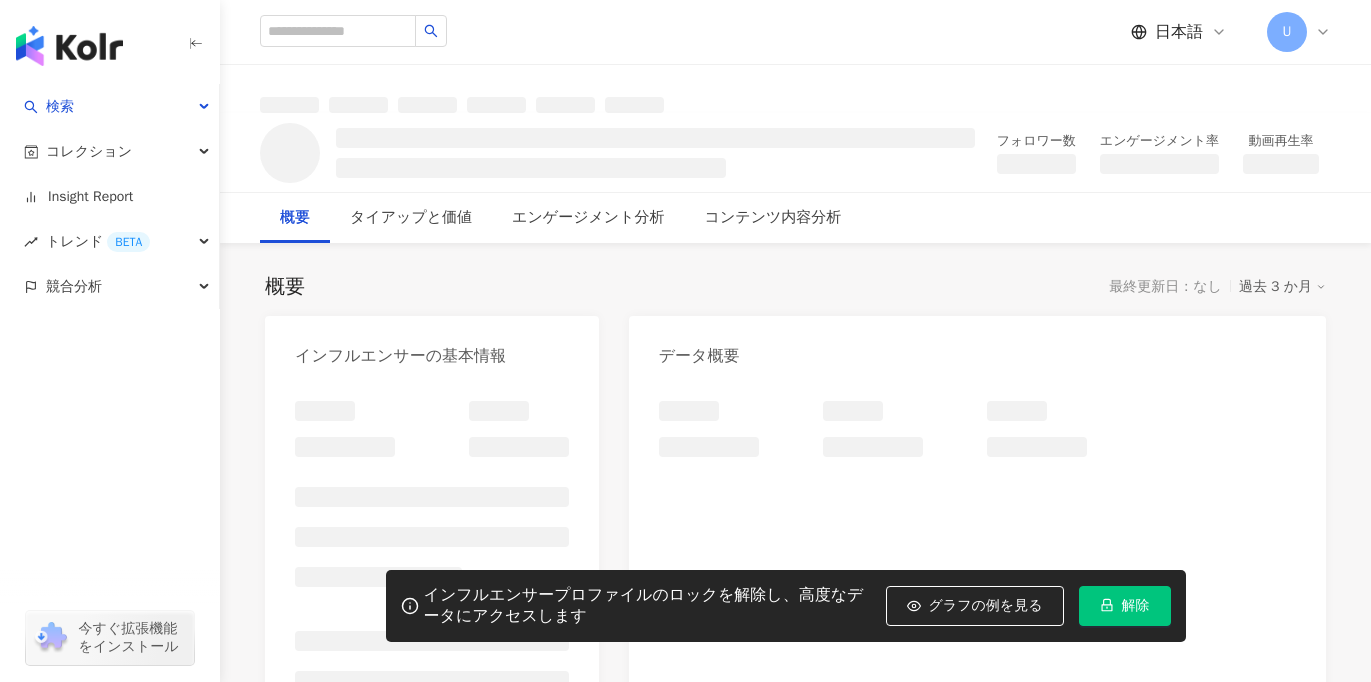 scroll, scrollTop: 0, scrollLeft: 0, axis: both 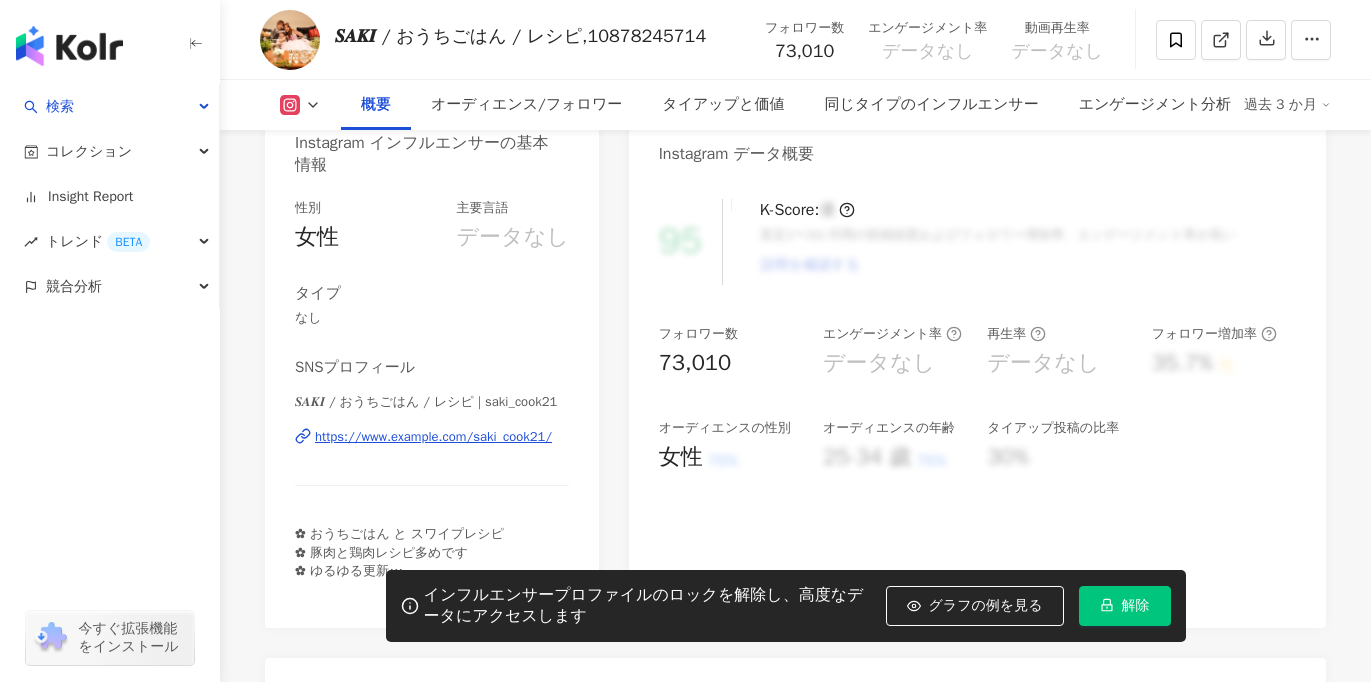 click on "https://www.instagram.com/saki_cook21/" at bounding box center [433, 437] 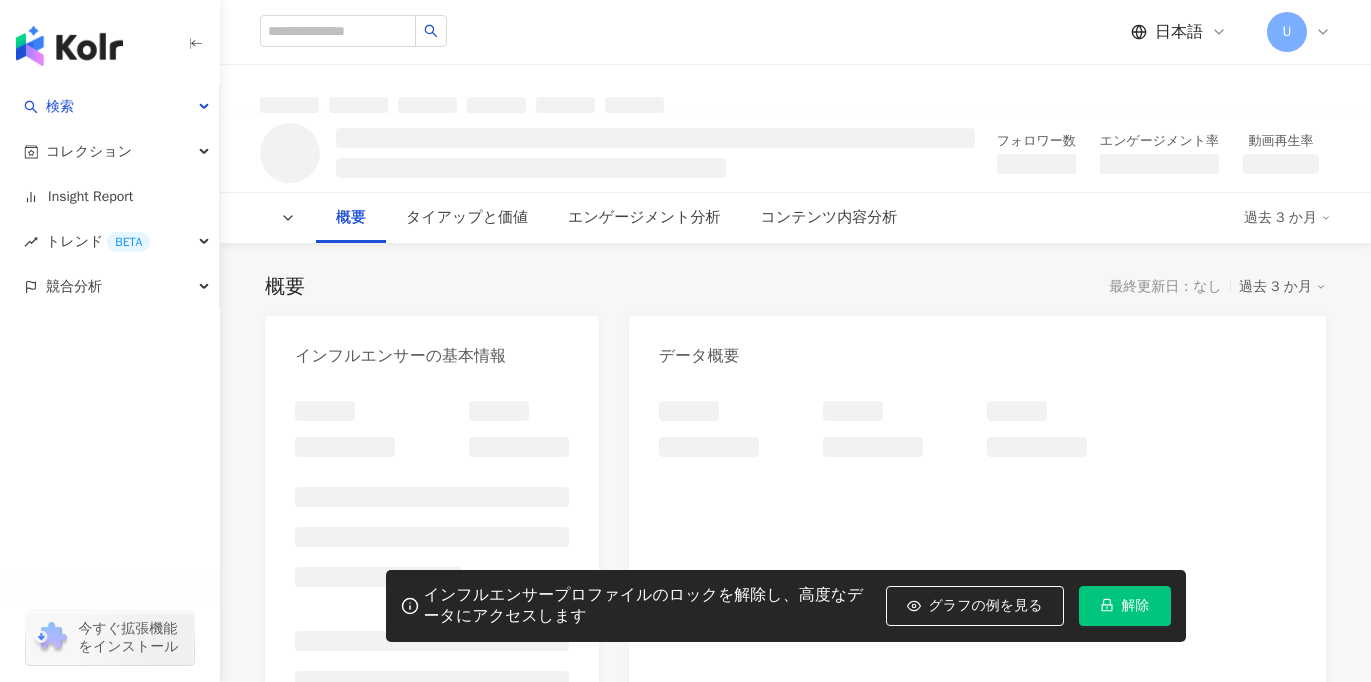 scroll, scrollTop: 0, scrollLeft: 0, axis: both 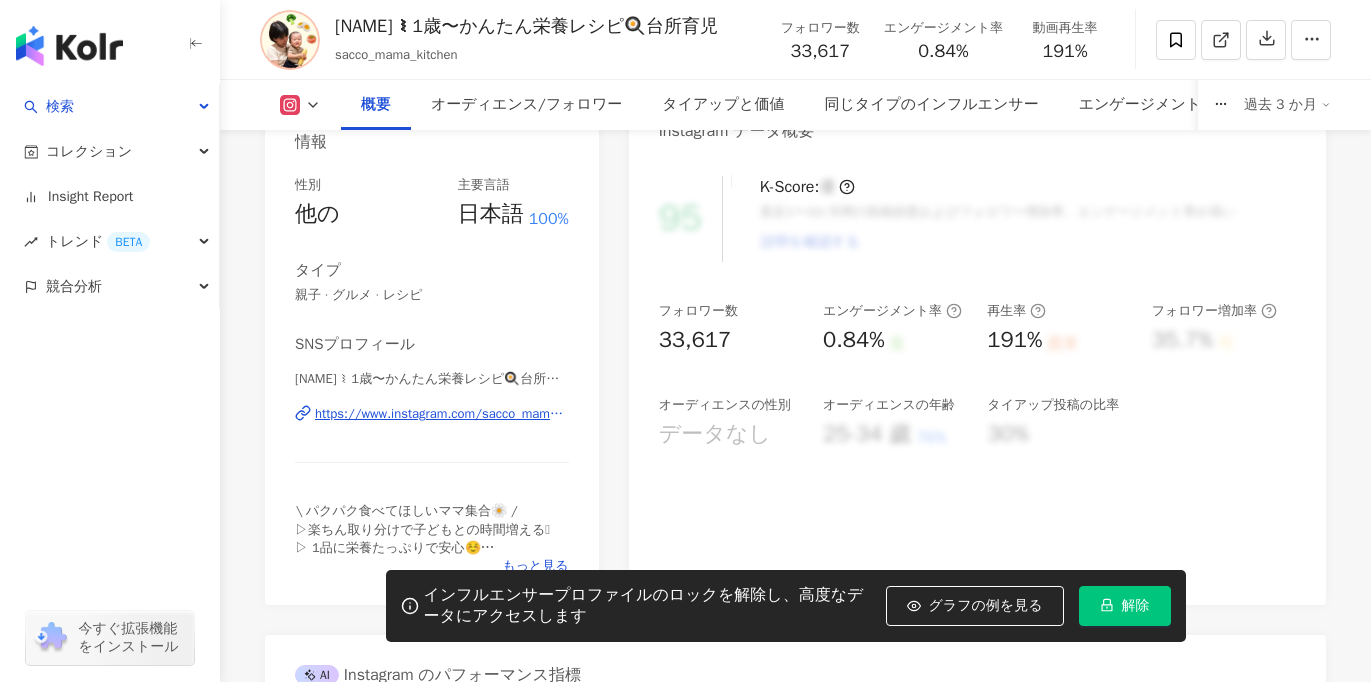 click on "https://www.instagram.com/sacco_mama_kitchen" at bounding box center (442, 414) 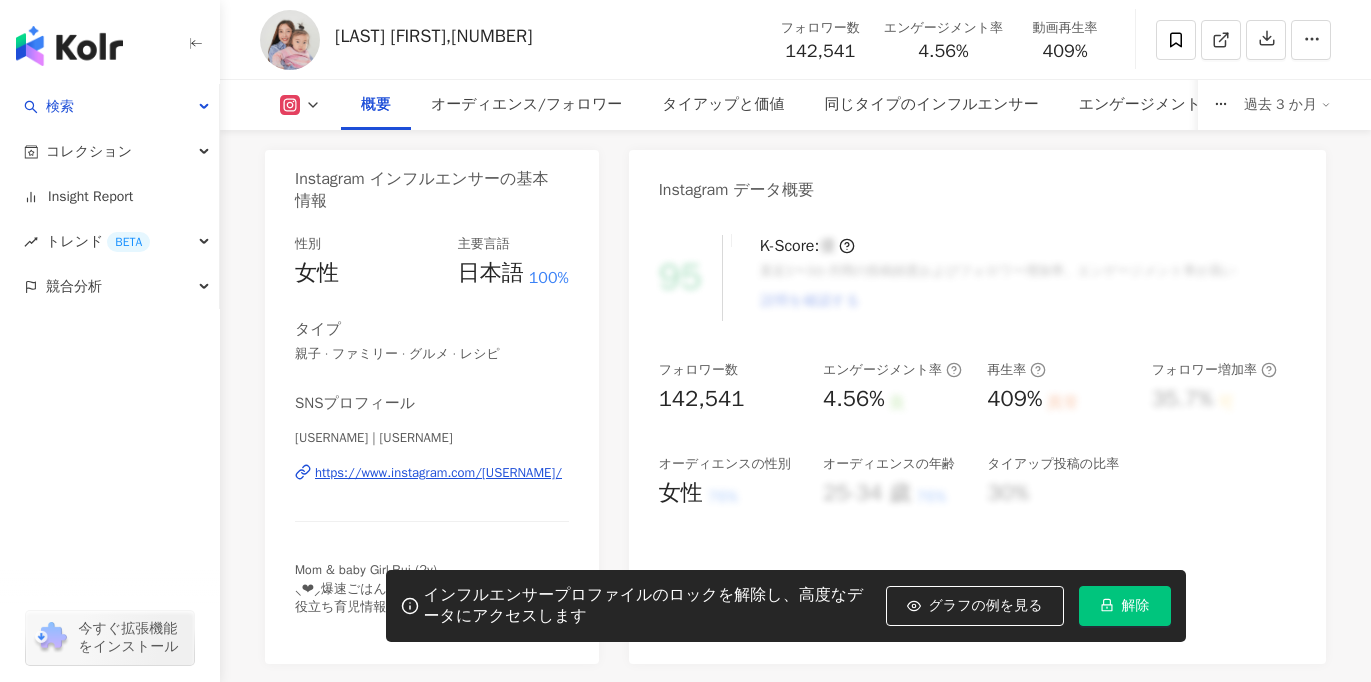 scroll, scrollTop: 393, scrollLeft: 0, axis: vertical 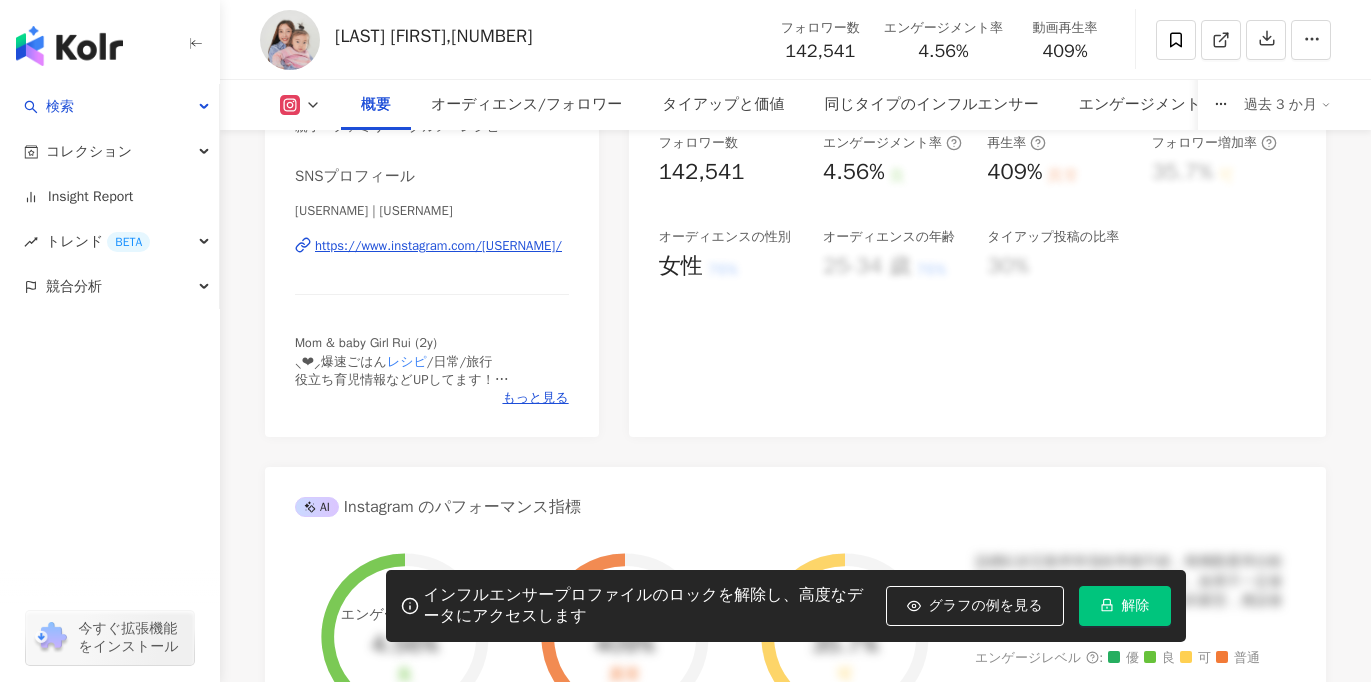 click on "***" at bounding box center [548, 6070] 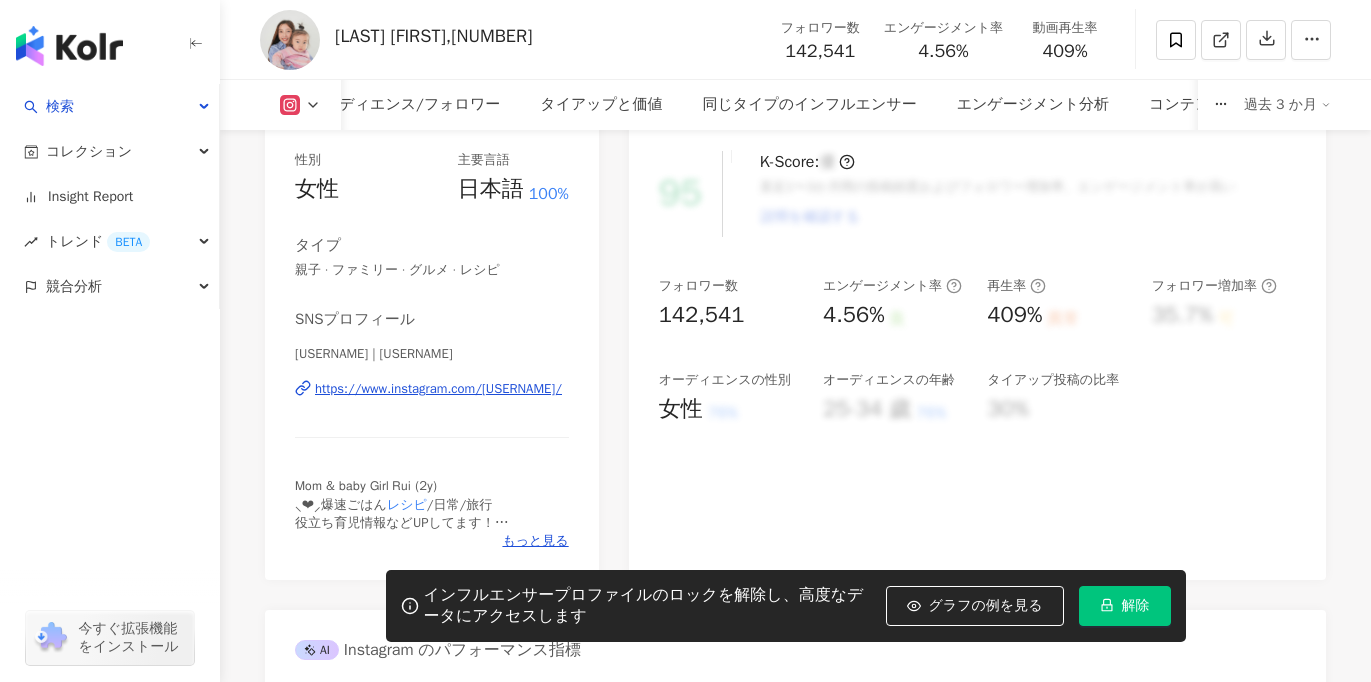 scroll, scrollTop: 256, scrollLeft: 0, axis: vertical 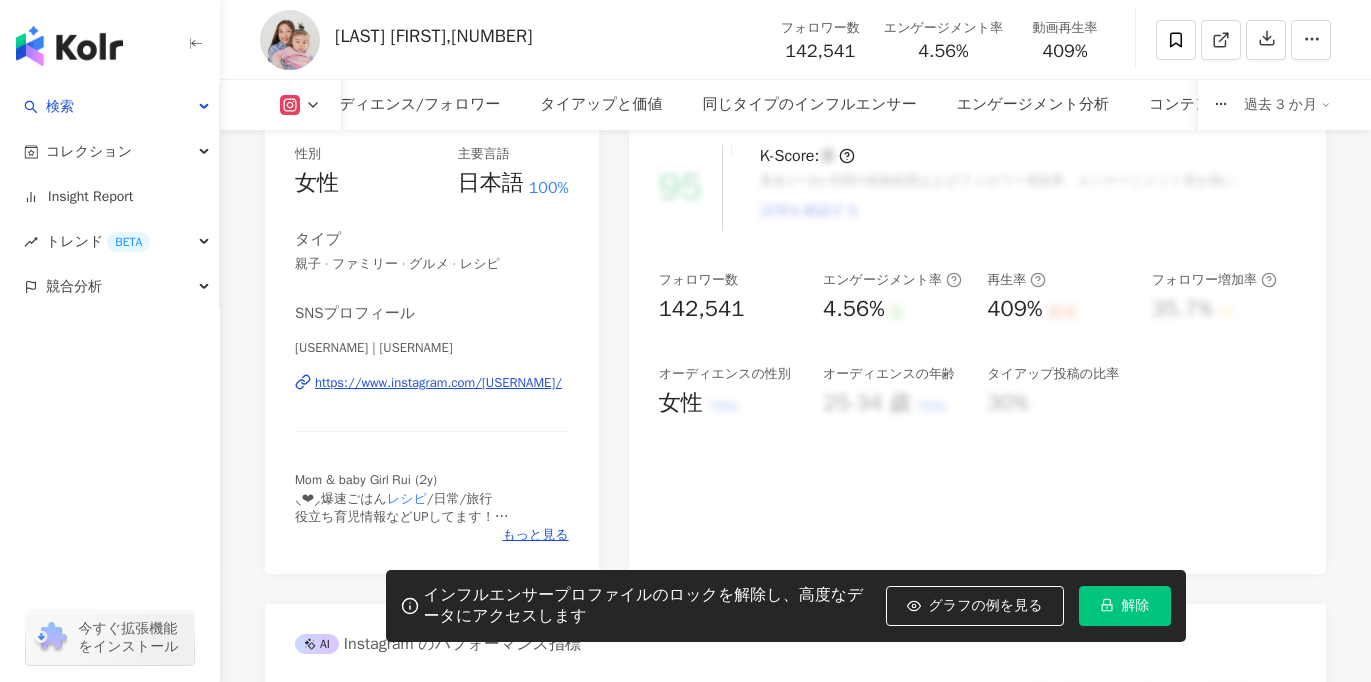 click on "https://www.instagram.com/saki_takada_/" at bounding box center (438, 383) 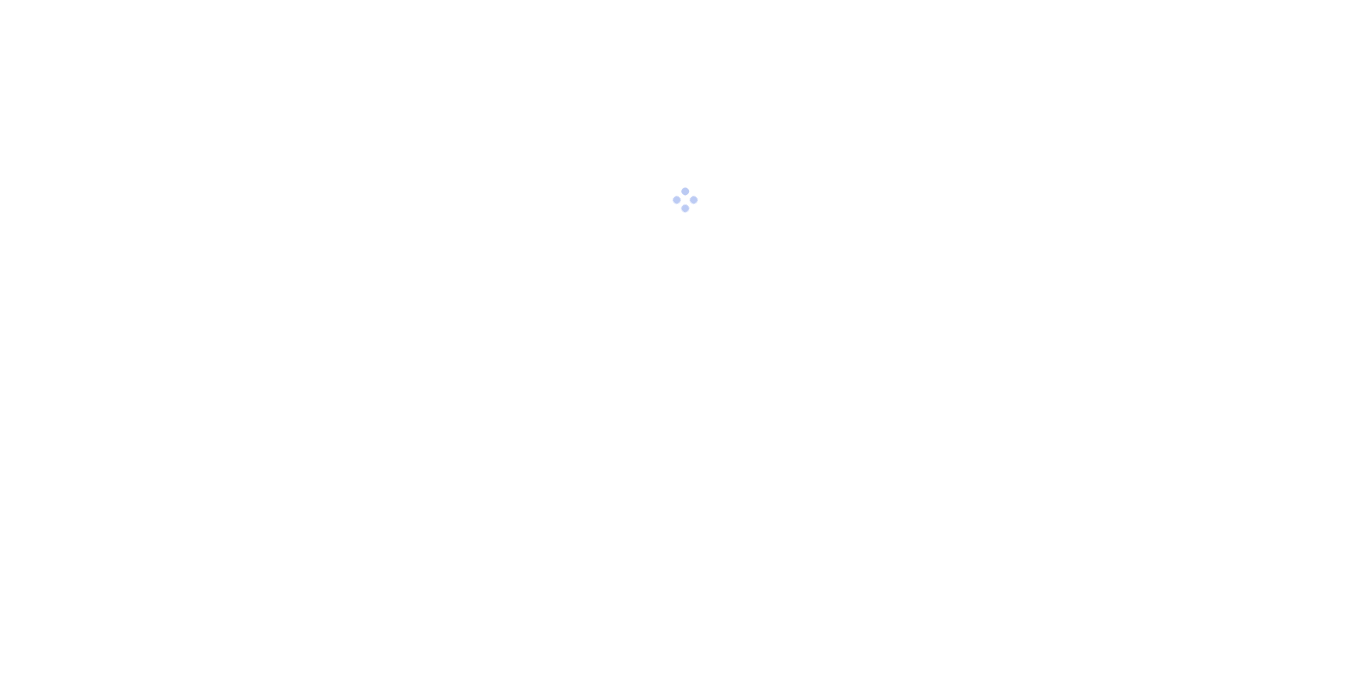 scroll, scrollTop: 0, scrollLeft: 0, axis: both 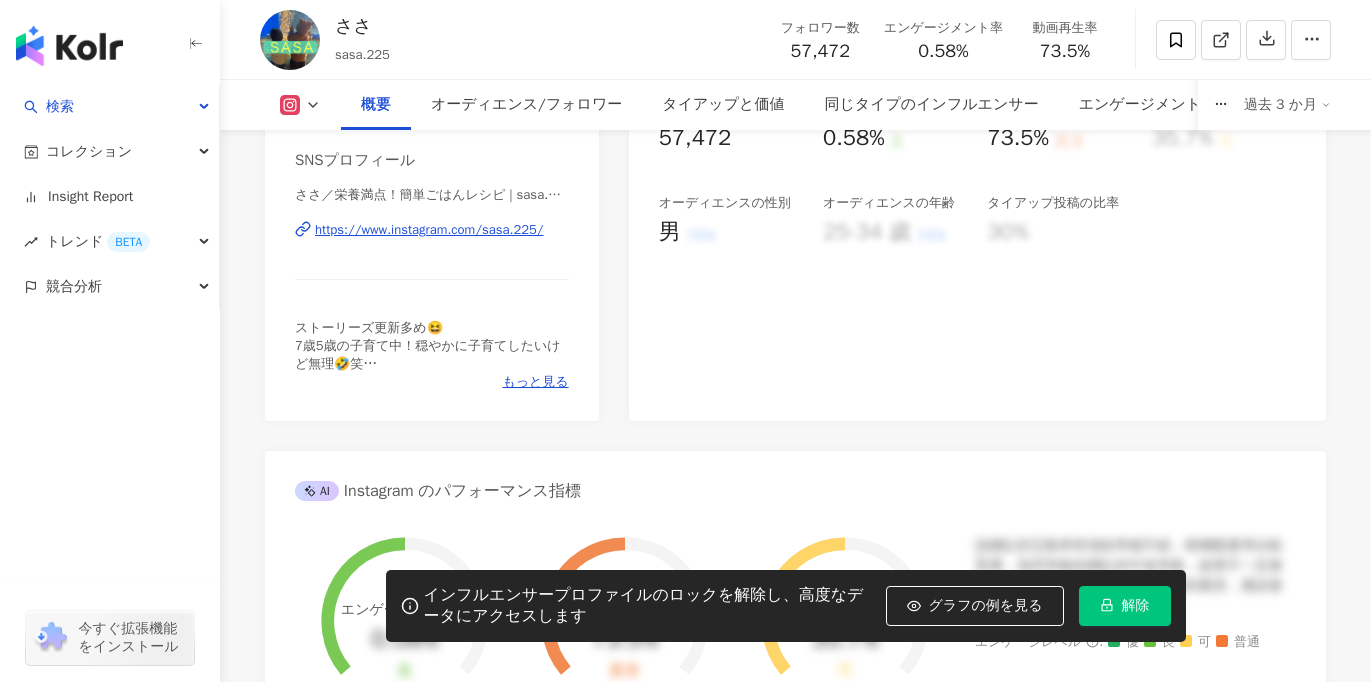 click on "https://www.instagram.com/sasa.225/" at bounding box center (429, 230) 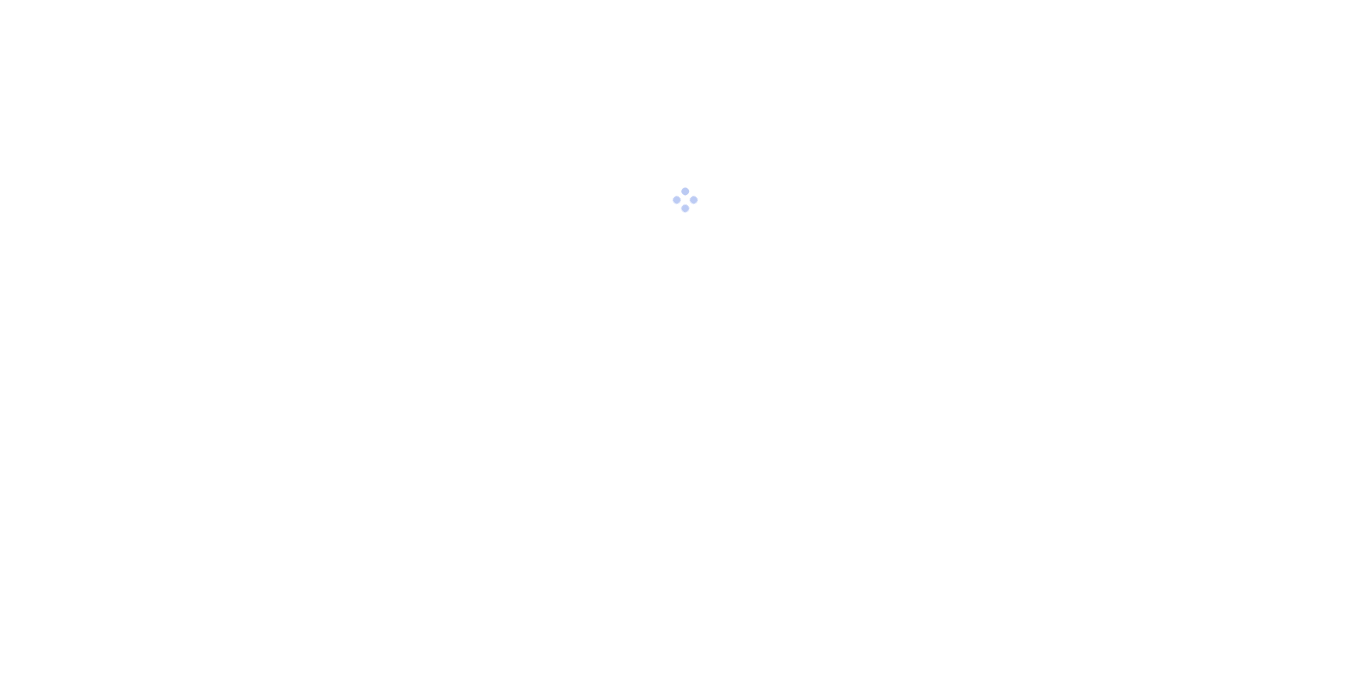 scroll, scrollTop: 0, scrollLeft: 0, axis: both 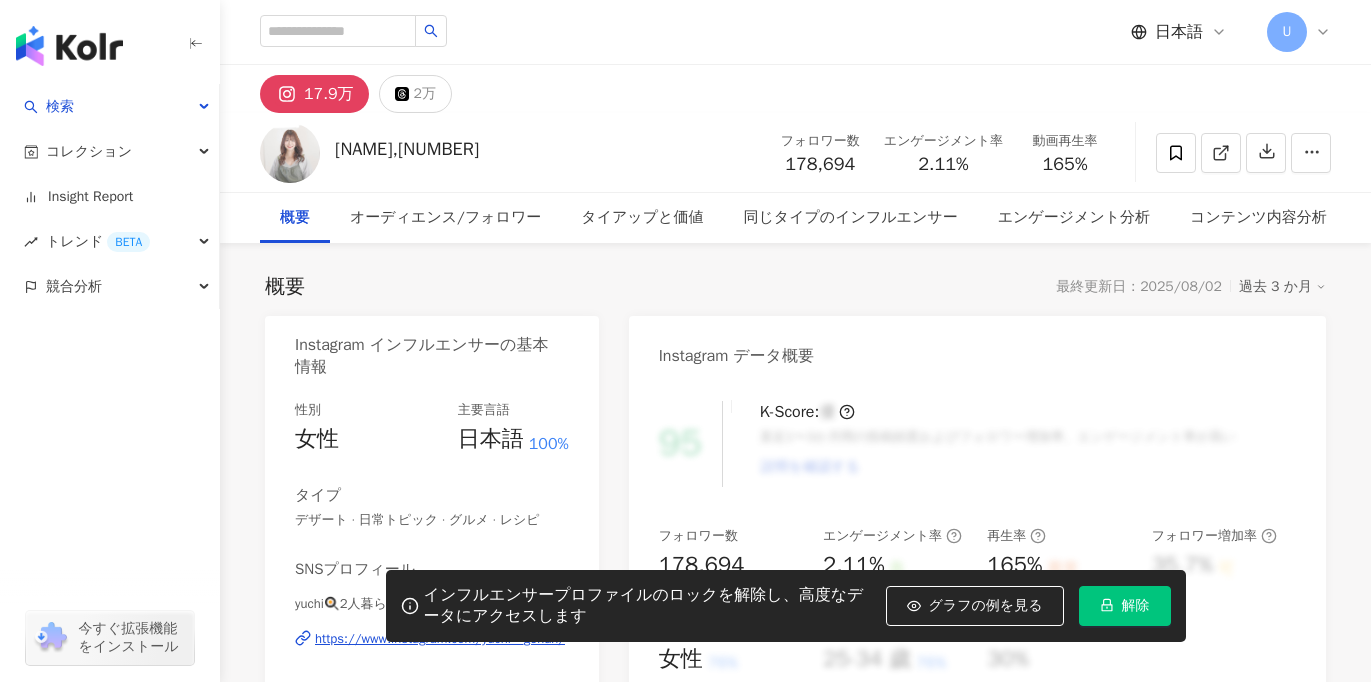 click on "解除" at bounding box center (1125, 606) 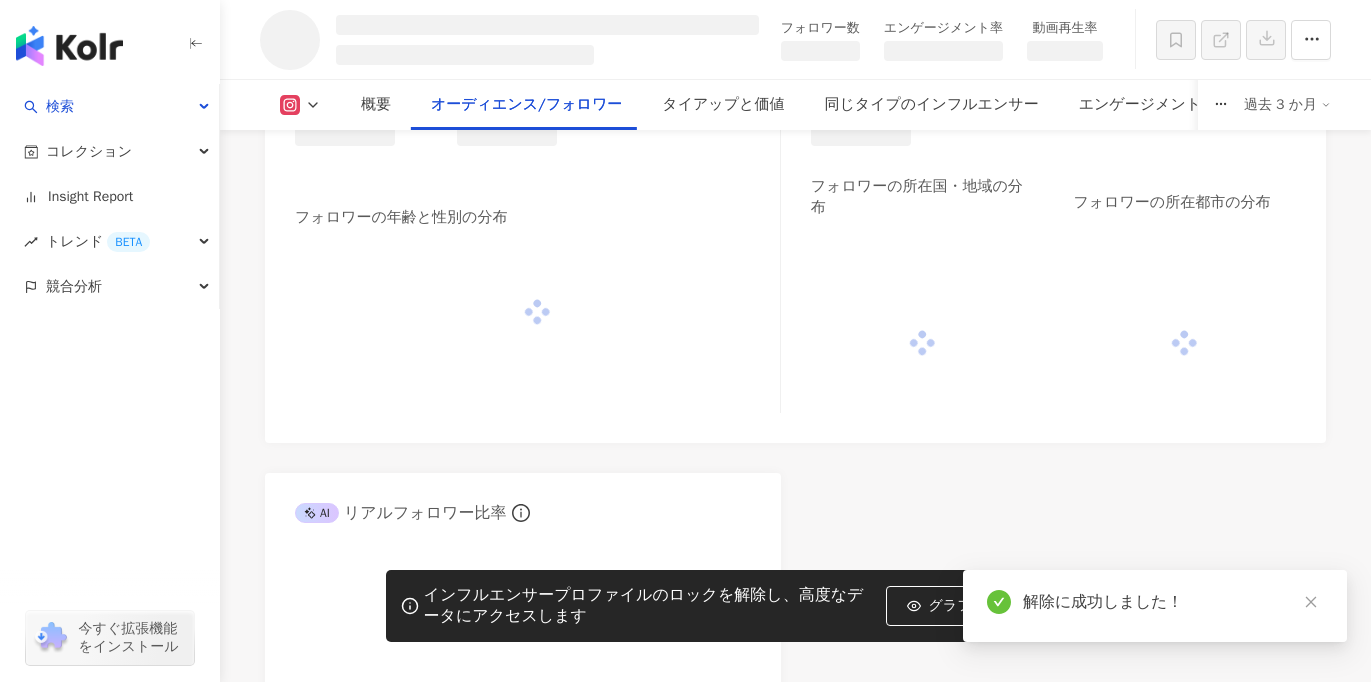 scroll, scrollTop: 1691, scrollLeft: 0, axis: vertical 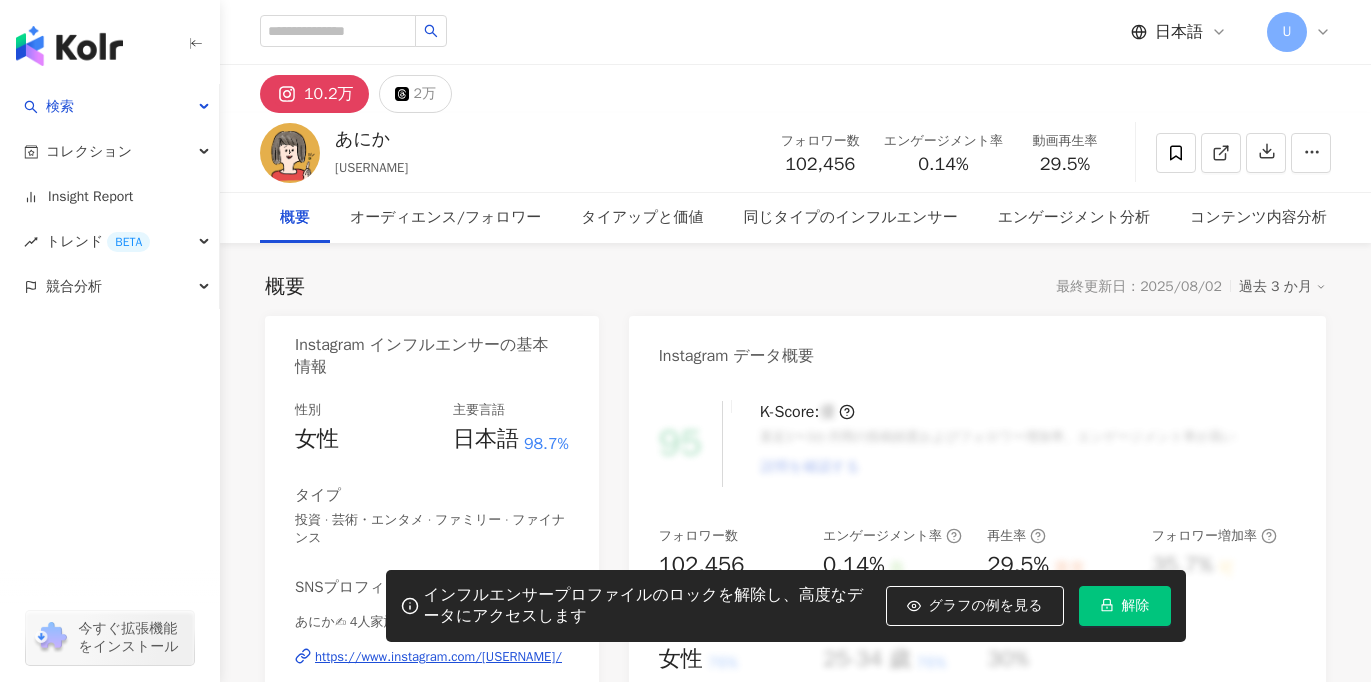 click 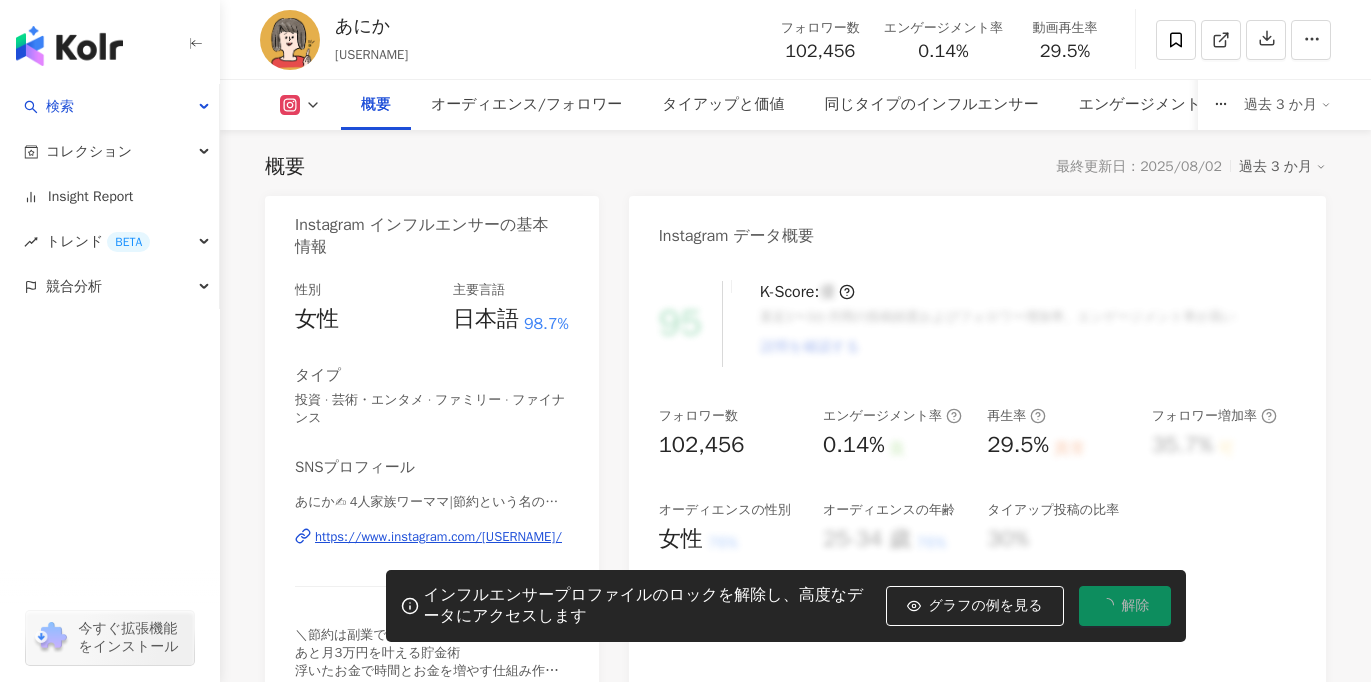 scroll, scrollTop: 0, scrollLeft: 0, axis: both 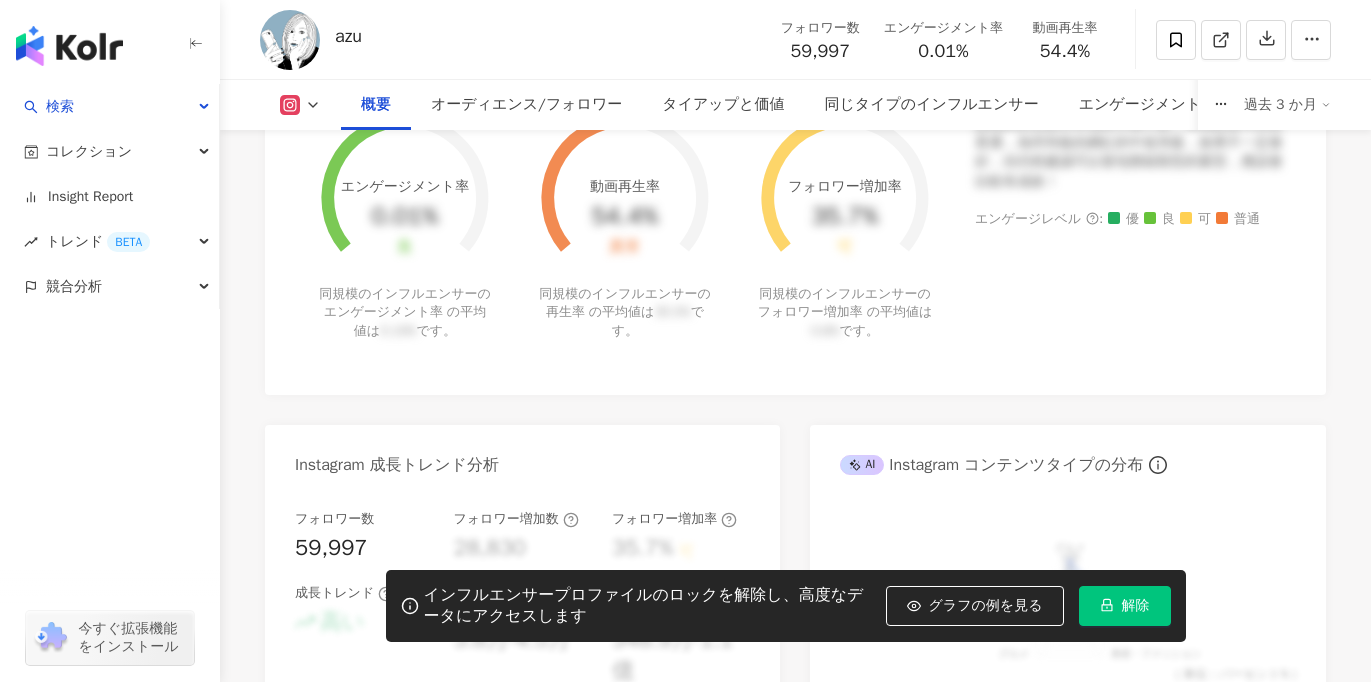 click 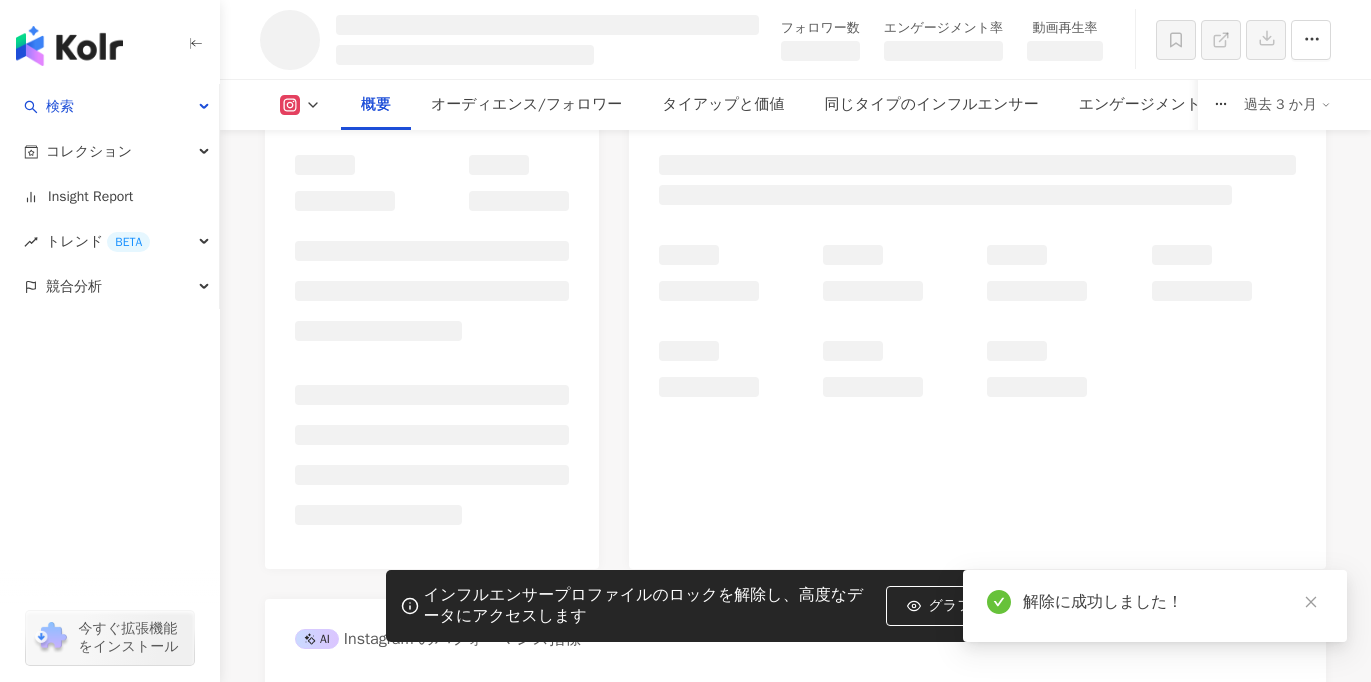 scroll, scrollTop: 0, scrollLeft: 0, axis: both 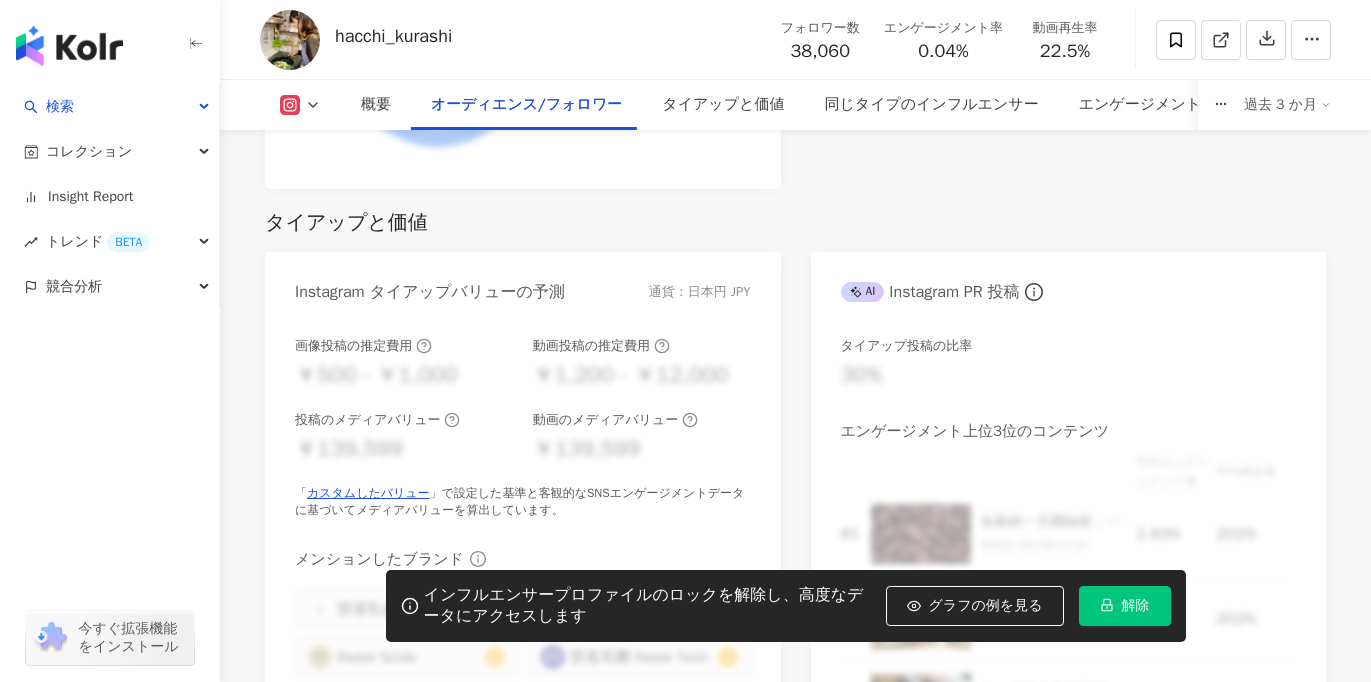 click on "解除" at bounding box center [1125, 606] 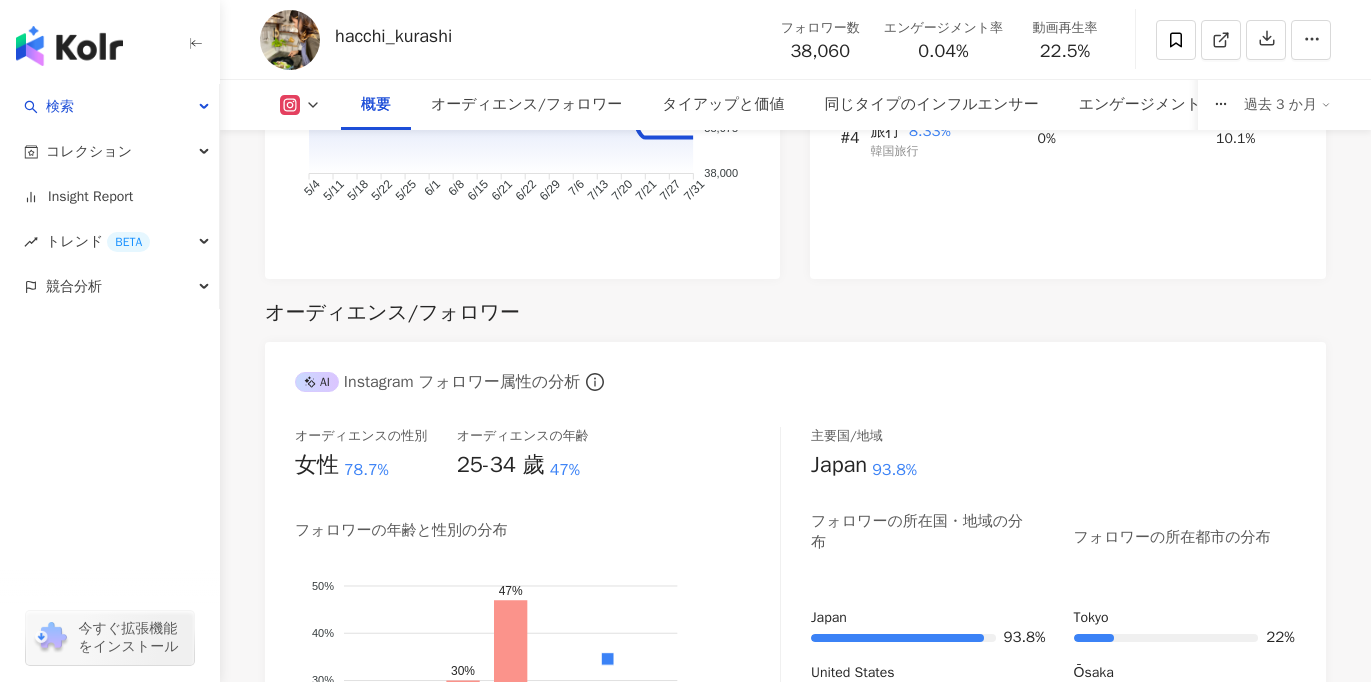 scroll, scrollTop: 1602, scrollLeft: 0, axis: vertical 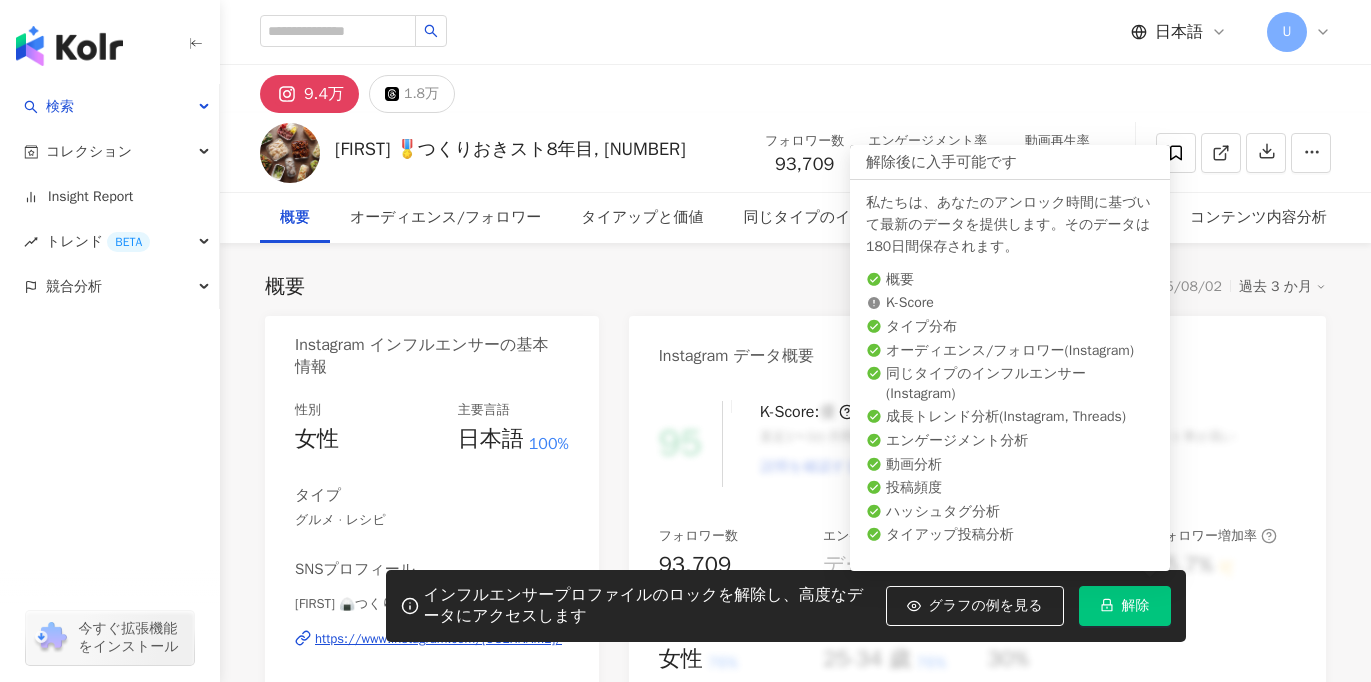 click on "解除" at bounding box center (1125, 606) 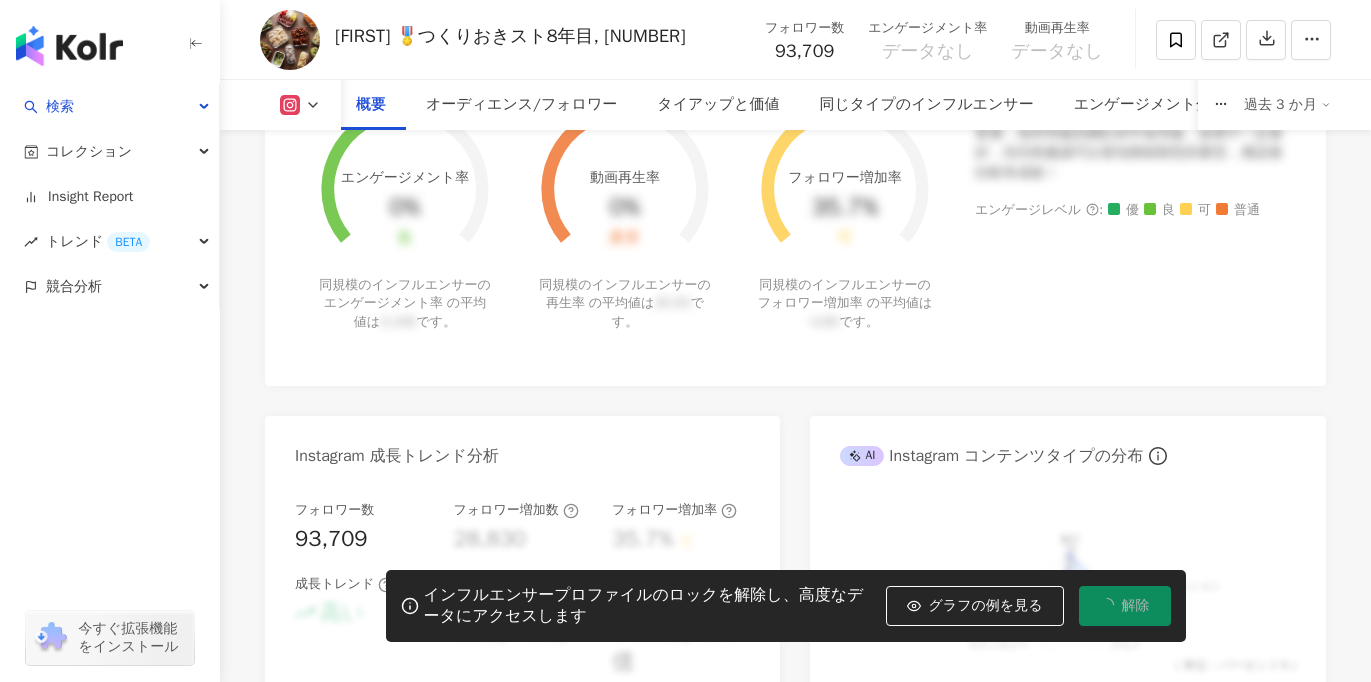 scroll, scrollTop: 940, scrollLeft: 0, axis: vertical 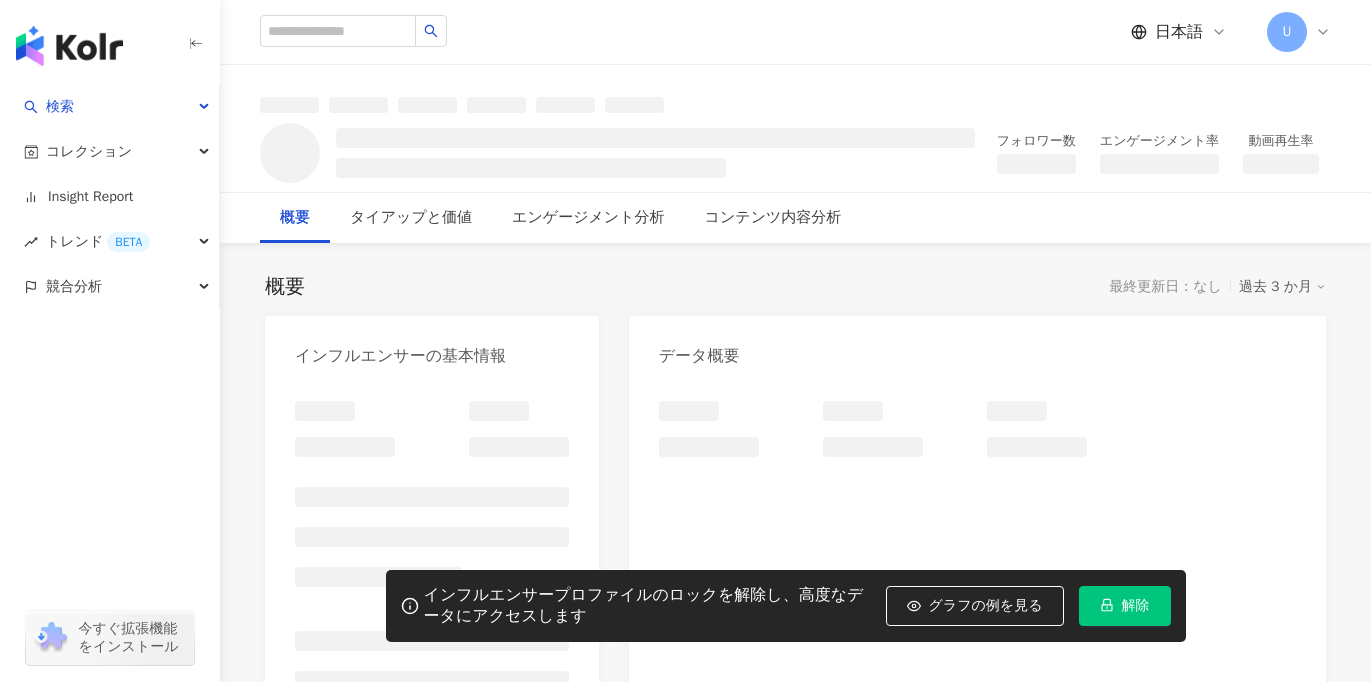 click on "解除" at bounding box center [1125, 606] 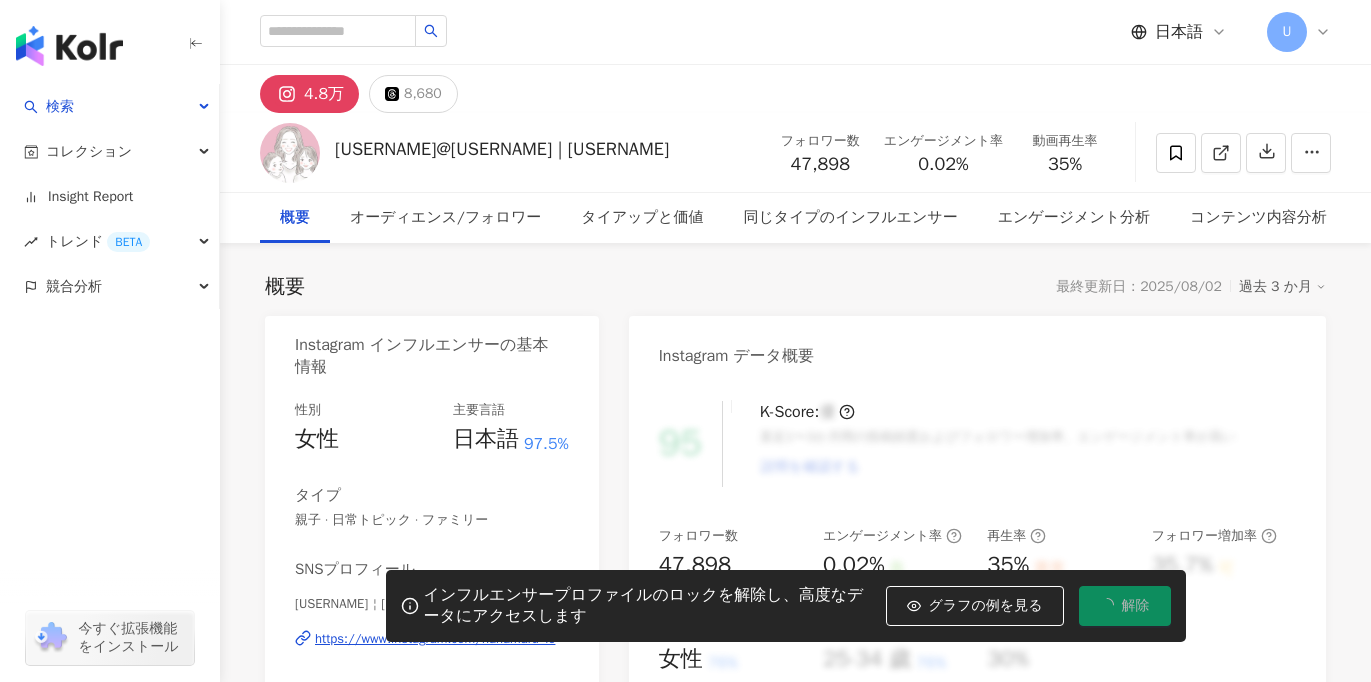 scroll, scrollTop: 0, scrollLeft: 0, axis: both 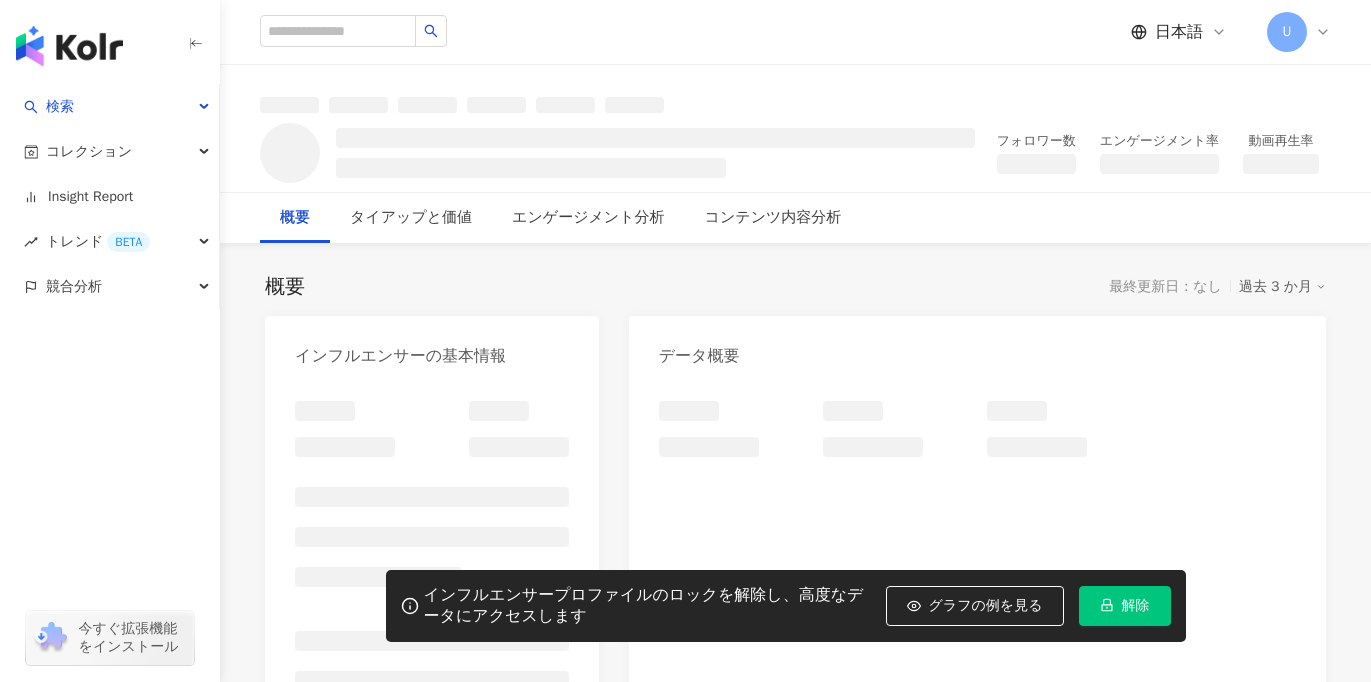 click 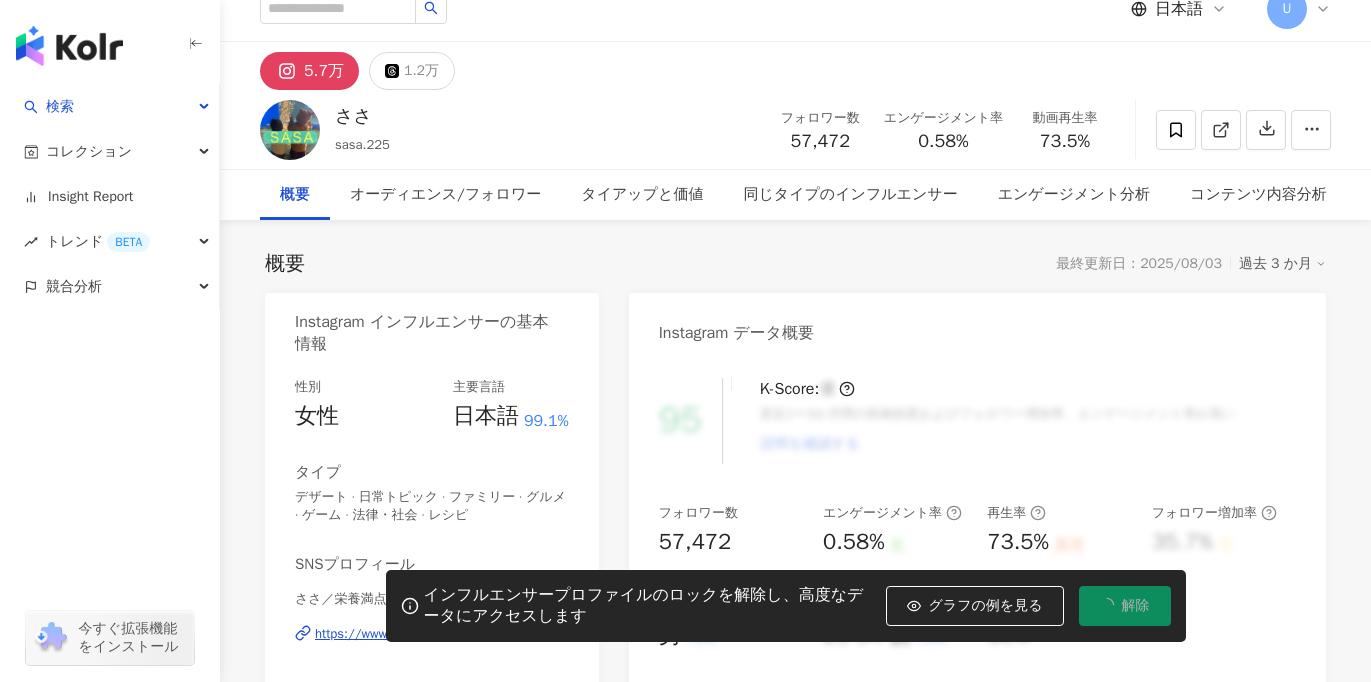 scroll, scrollTop: 0, scrollLeft: 0, axis: both 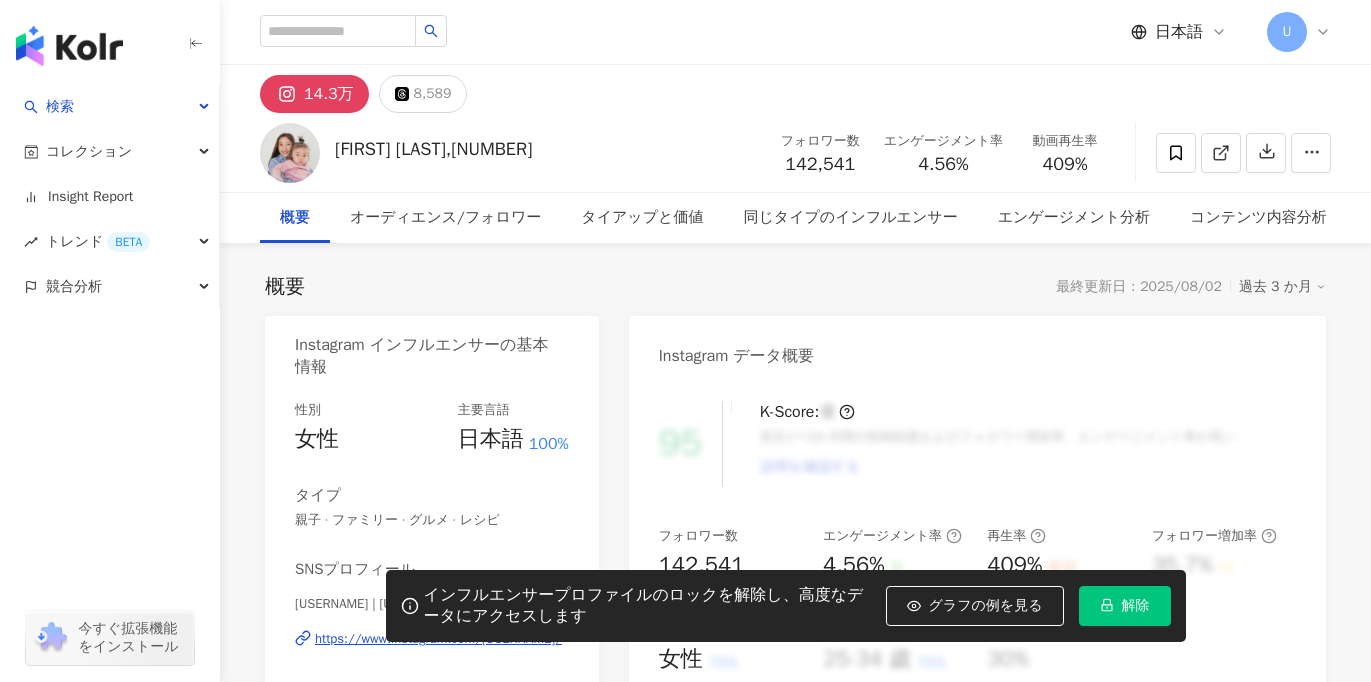 click on "解除" at bounding box center (1125, 606) 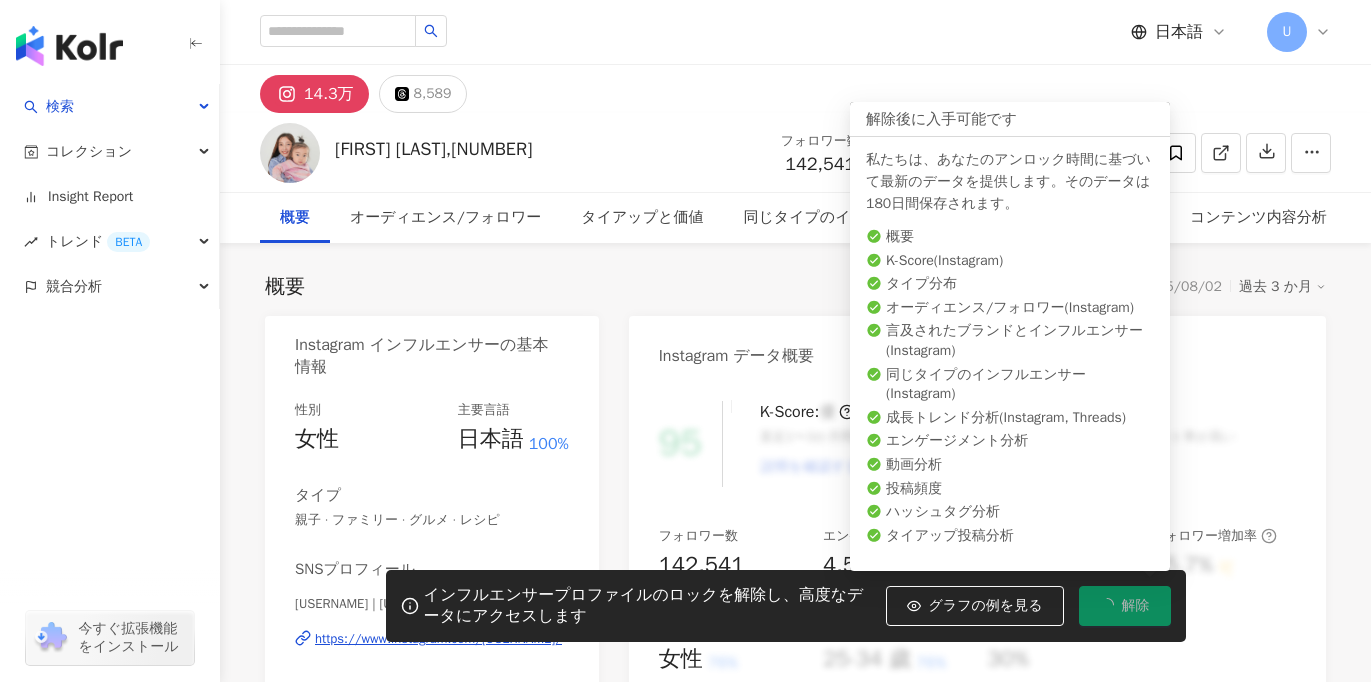 scroll, scrollTop: 0, scrollLeft: 0, axis: both 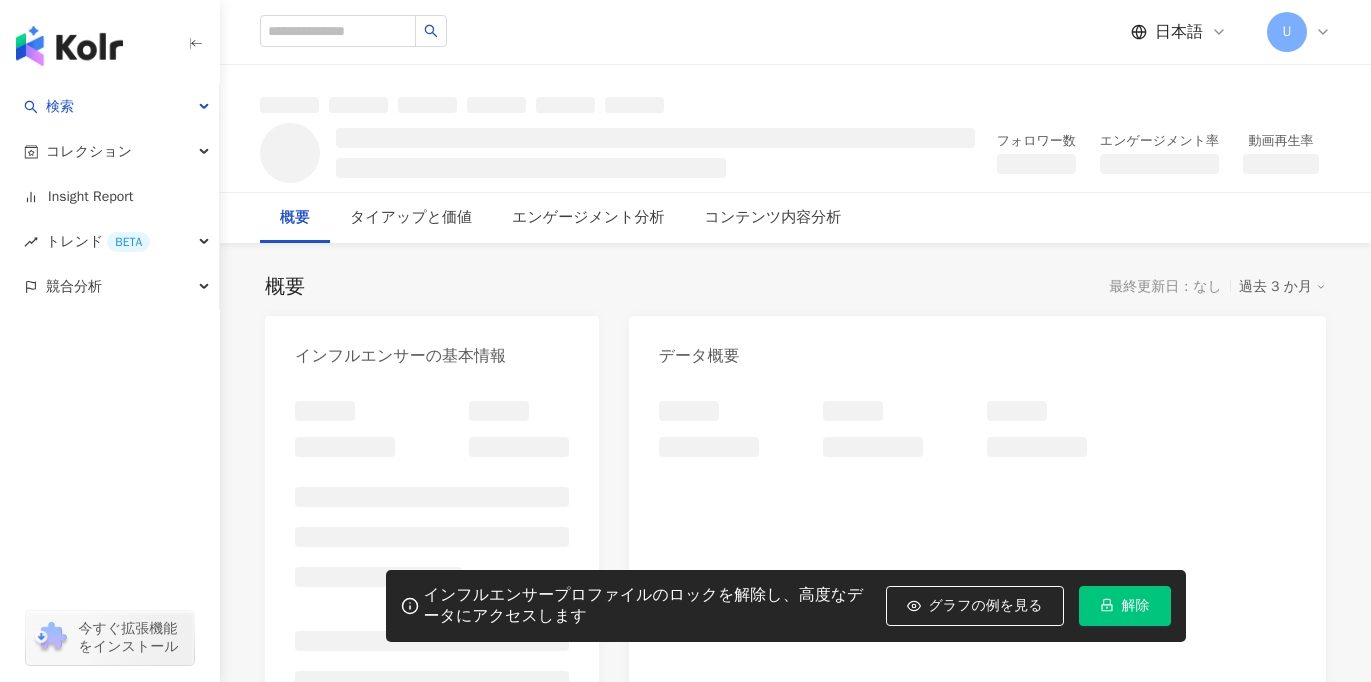 click on "解除" at bounding box center (1125, 606) 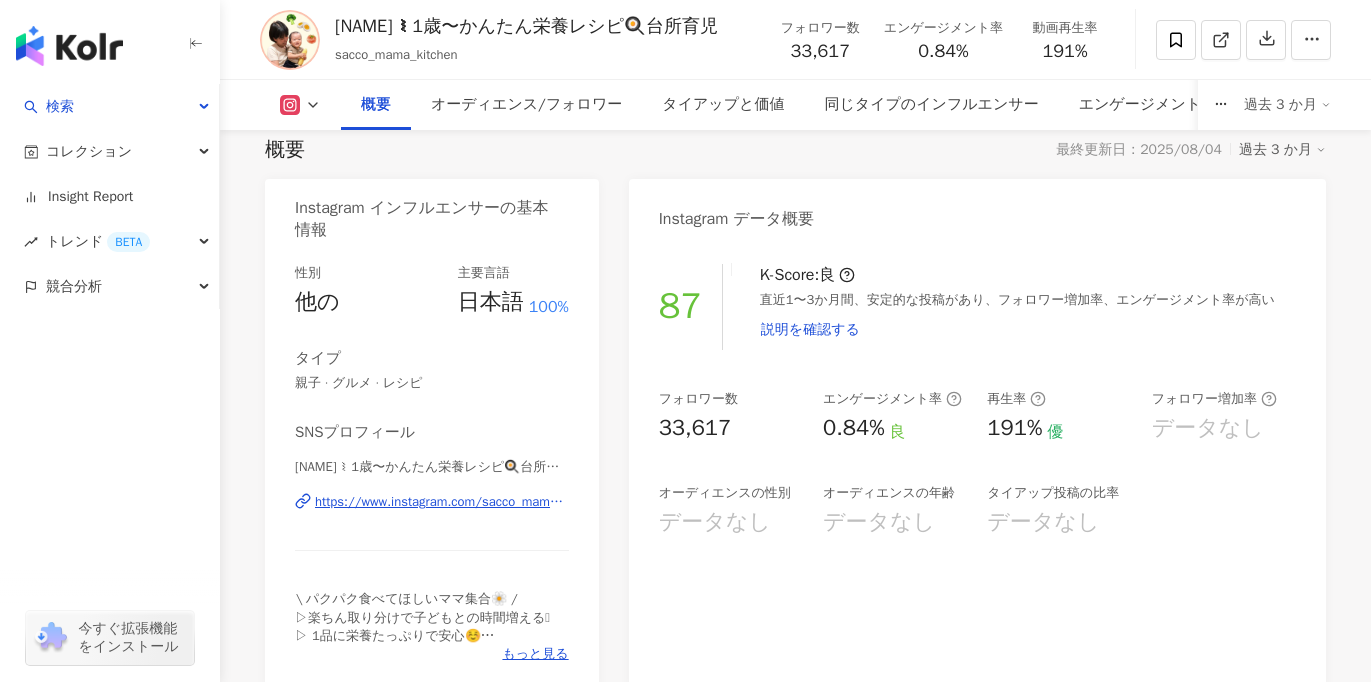 scroll, scrollTop: 0, scrollLeft: 0, axis: both 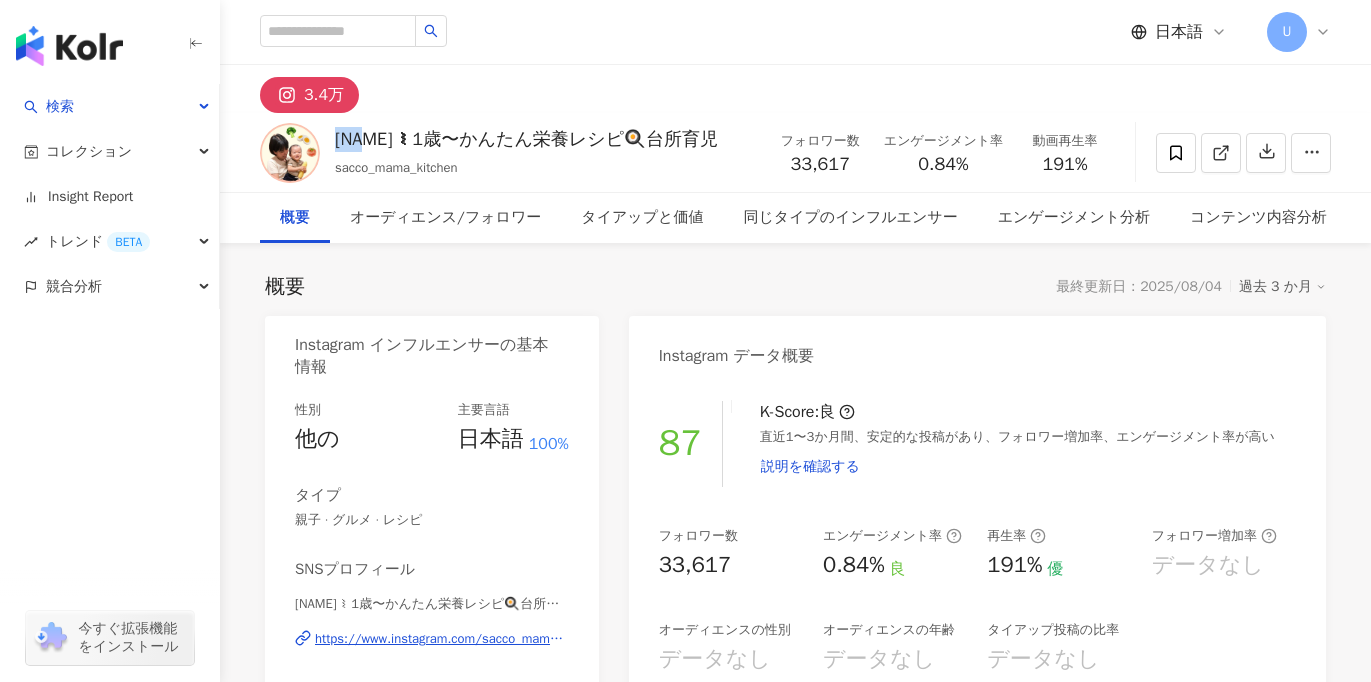 drag, startPoint x: 340, startPoint y: 138, endPoint x: 391, endPoint y: 138, distance: 51 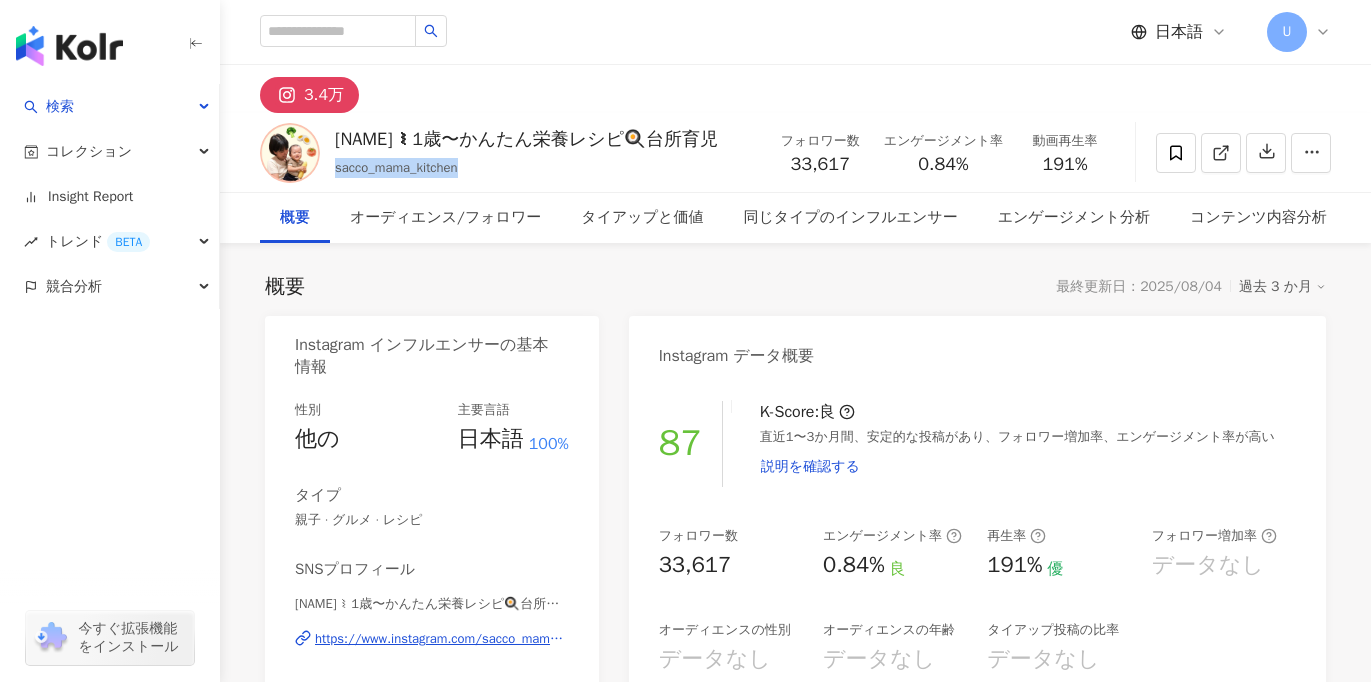 drag, startPoint x: 334, startPoint y: 167, endPoint x: 494, endPoint y: 171, distance: 160.04999 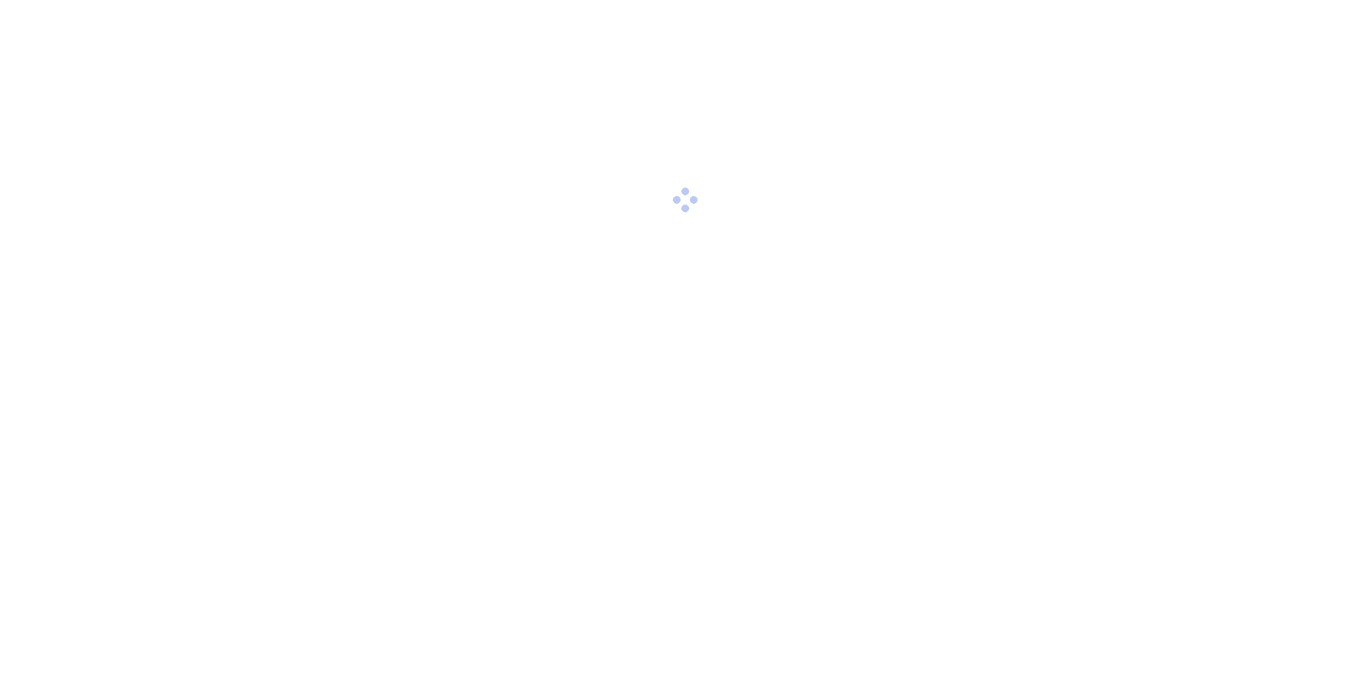 scroll, scrollTop: 0, scrollLeft: 0, axis: both 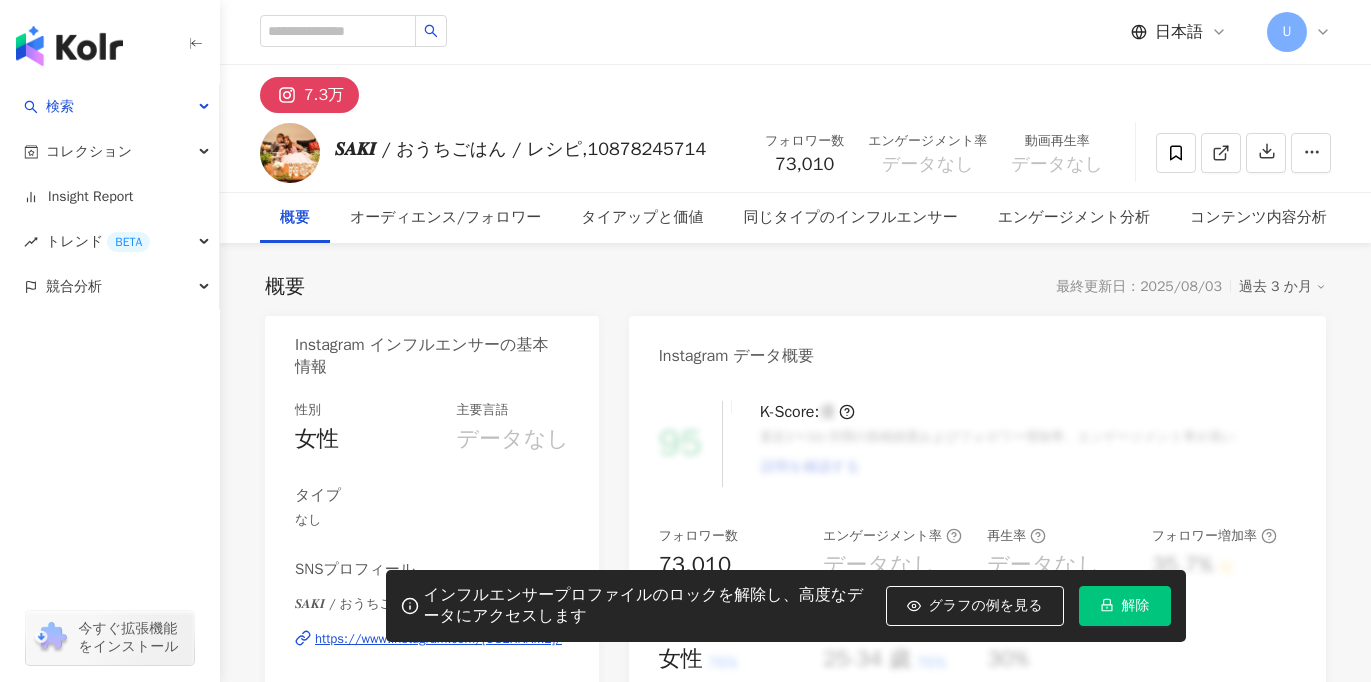 click on "解除" at bounding box center [1136, 606] 